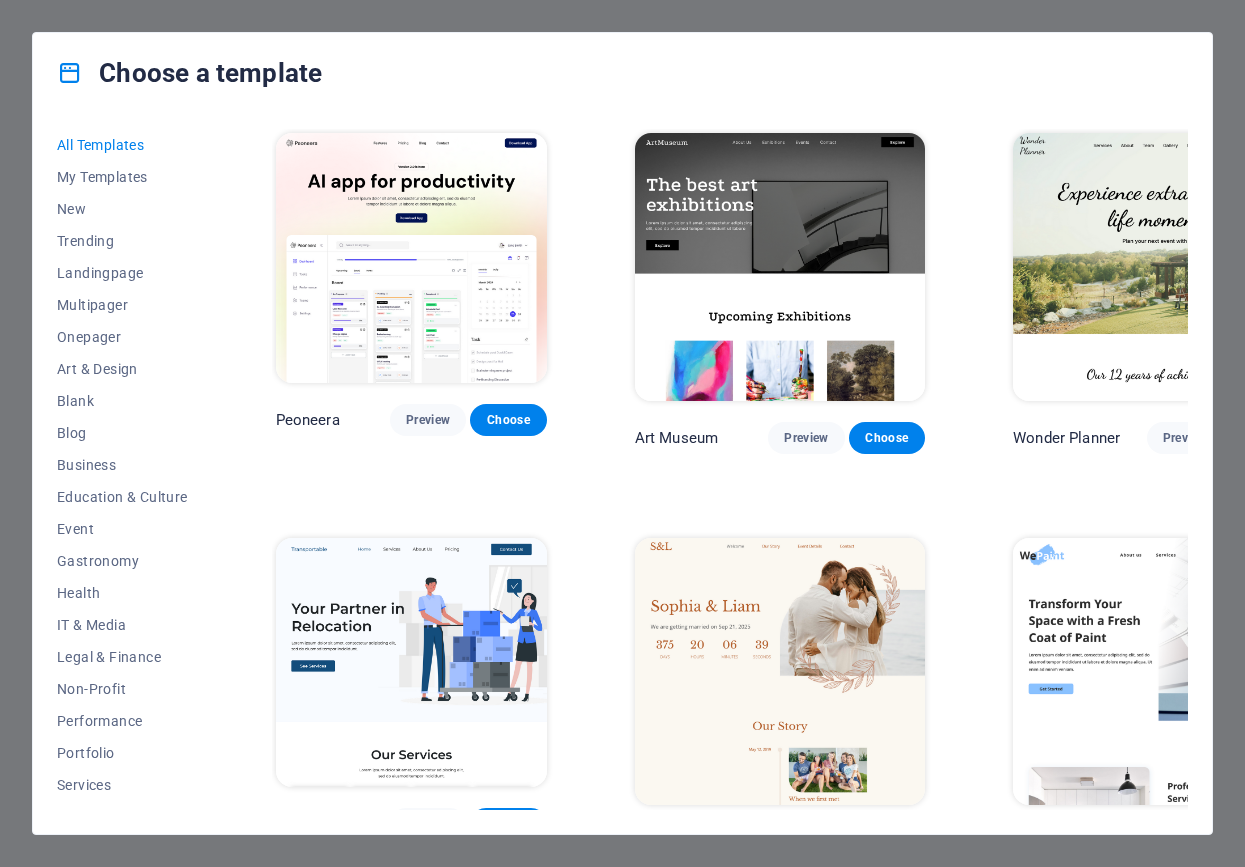 scroll, scrollTop: 0, scrollLeft: 0, axis: both 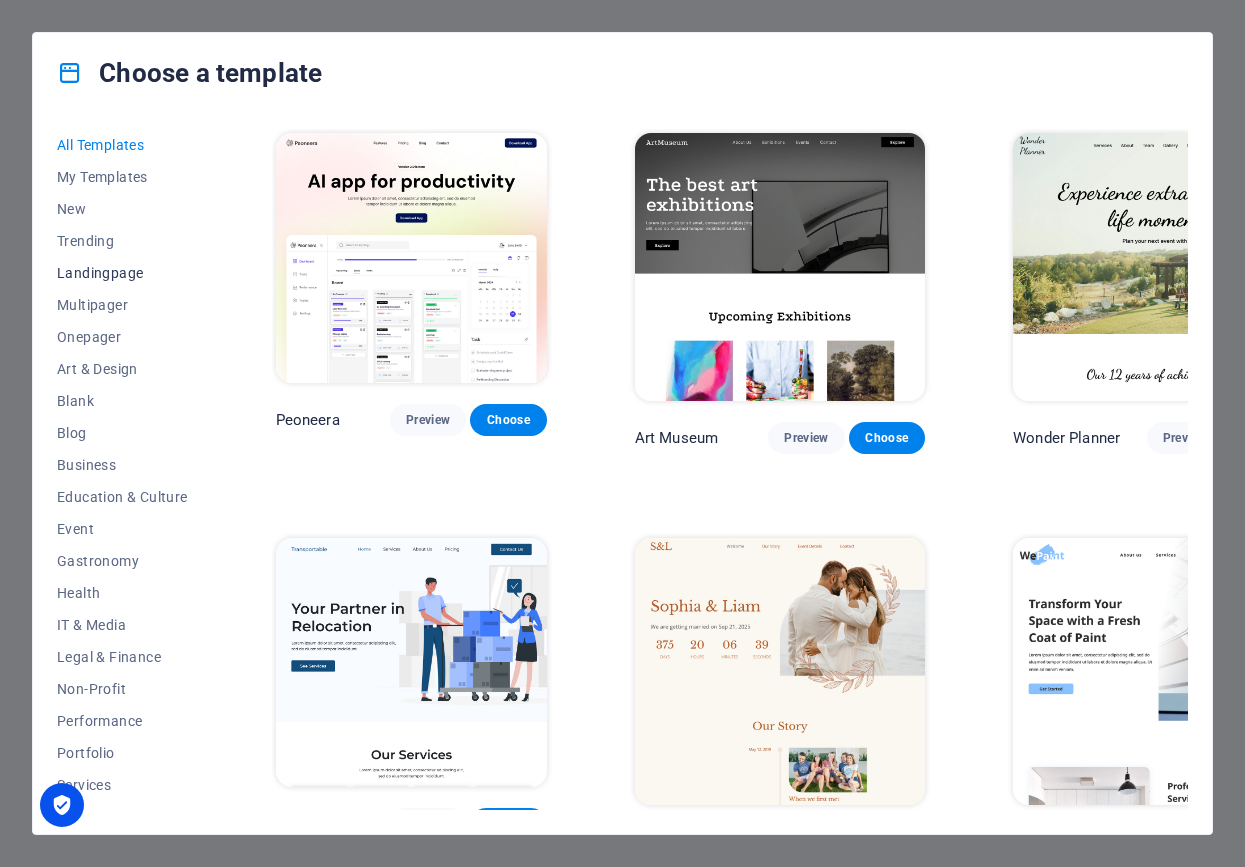 click on "Landingpage" at bounding box center [122, 273] 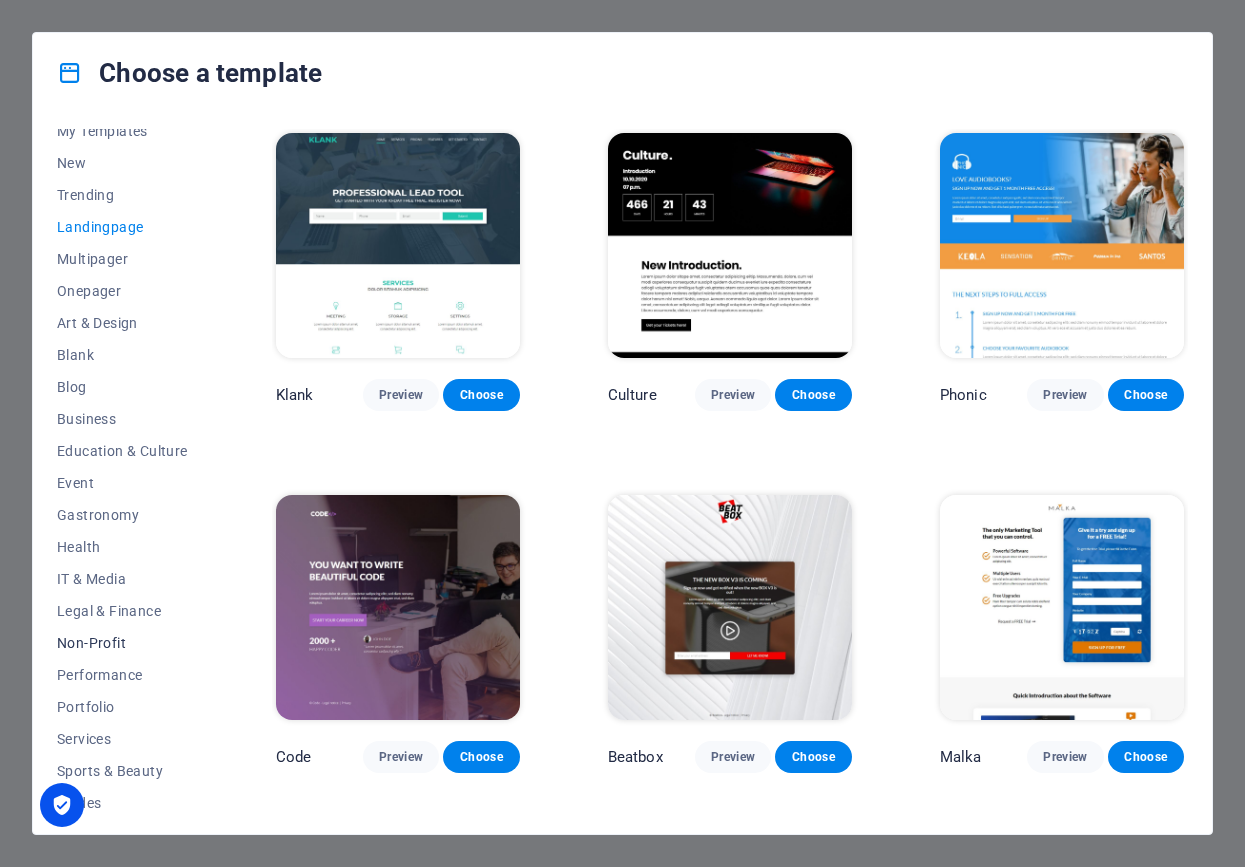 scroll, scrollTop: 0, scrollLeft: 0, axis: both 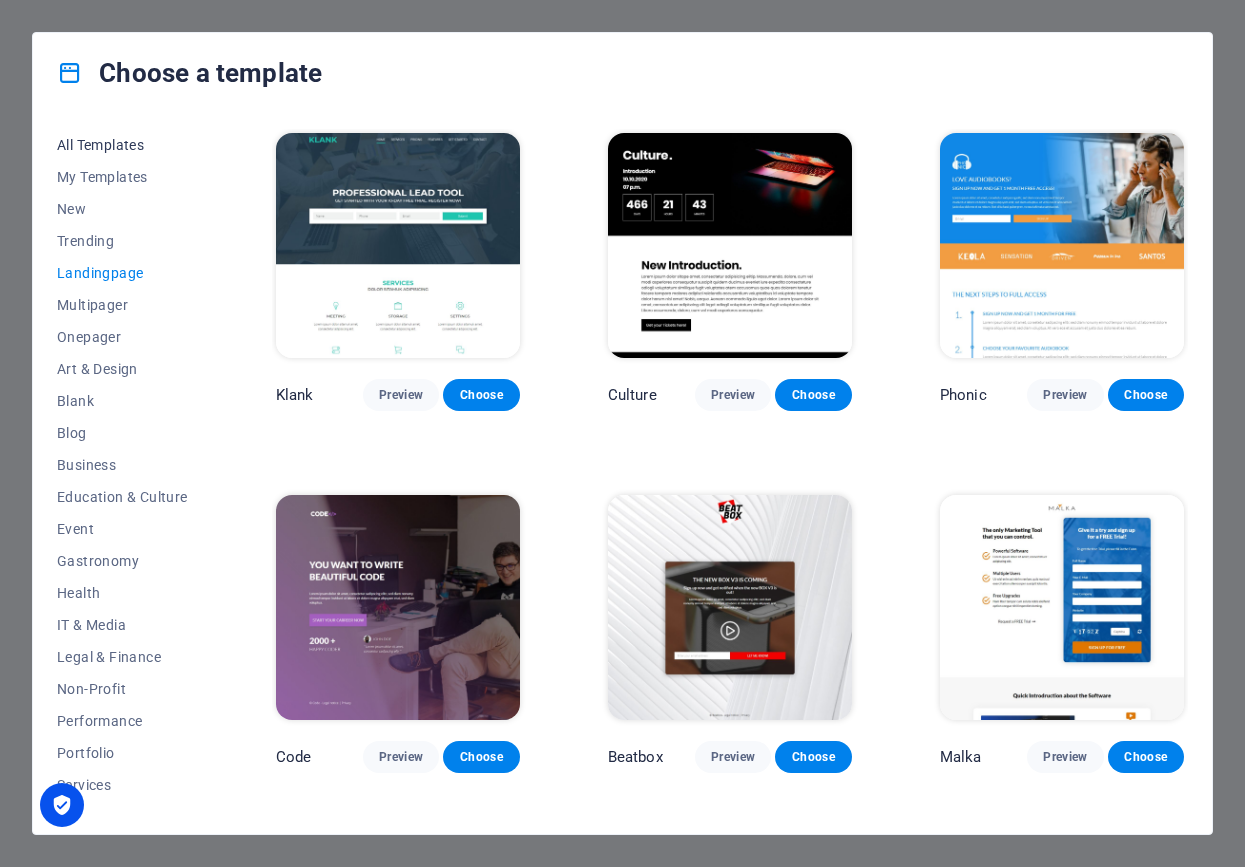 click on "All Templates" at bounding box center (122, 145) 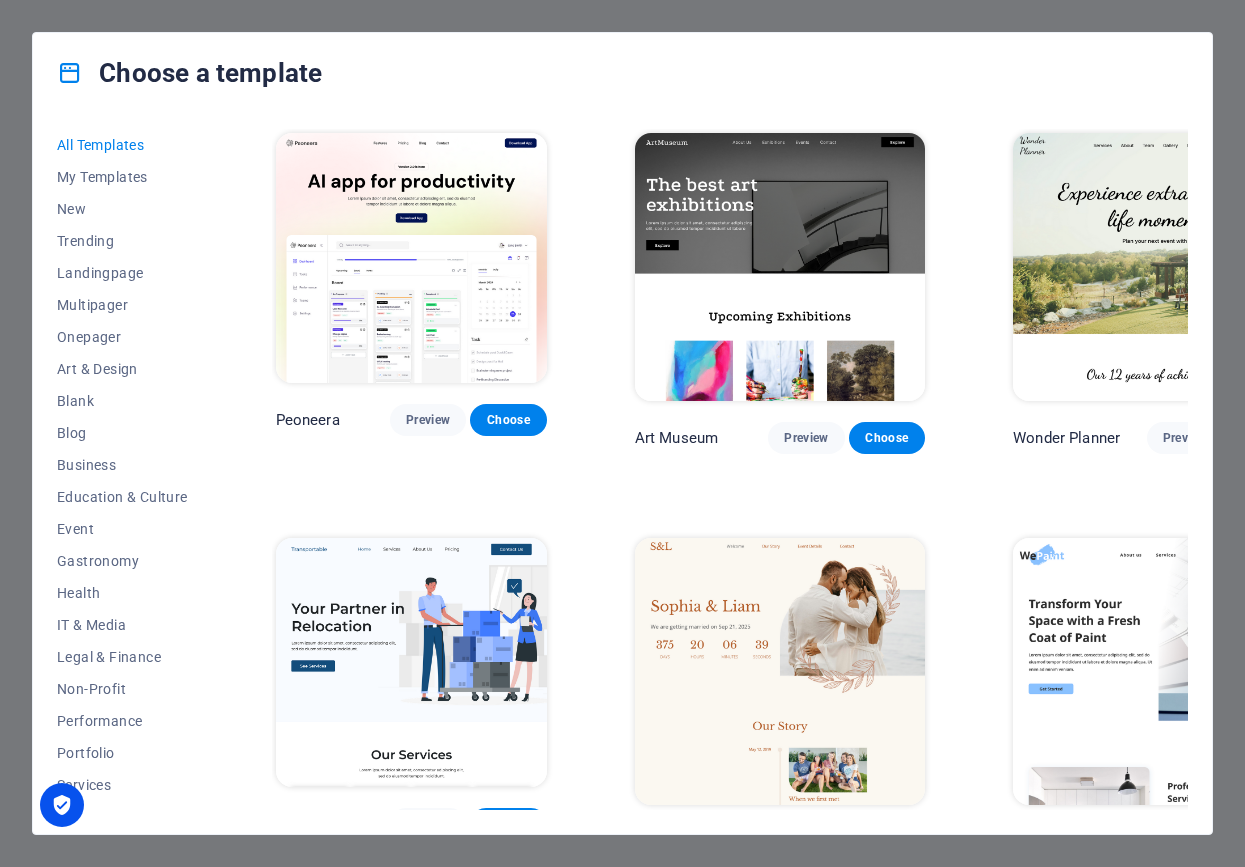 type 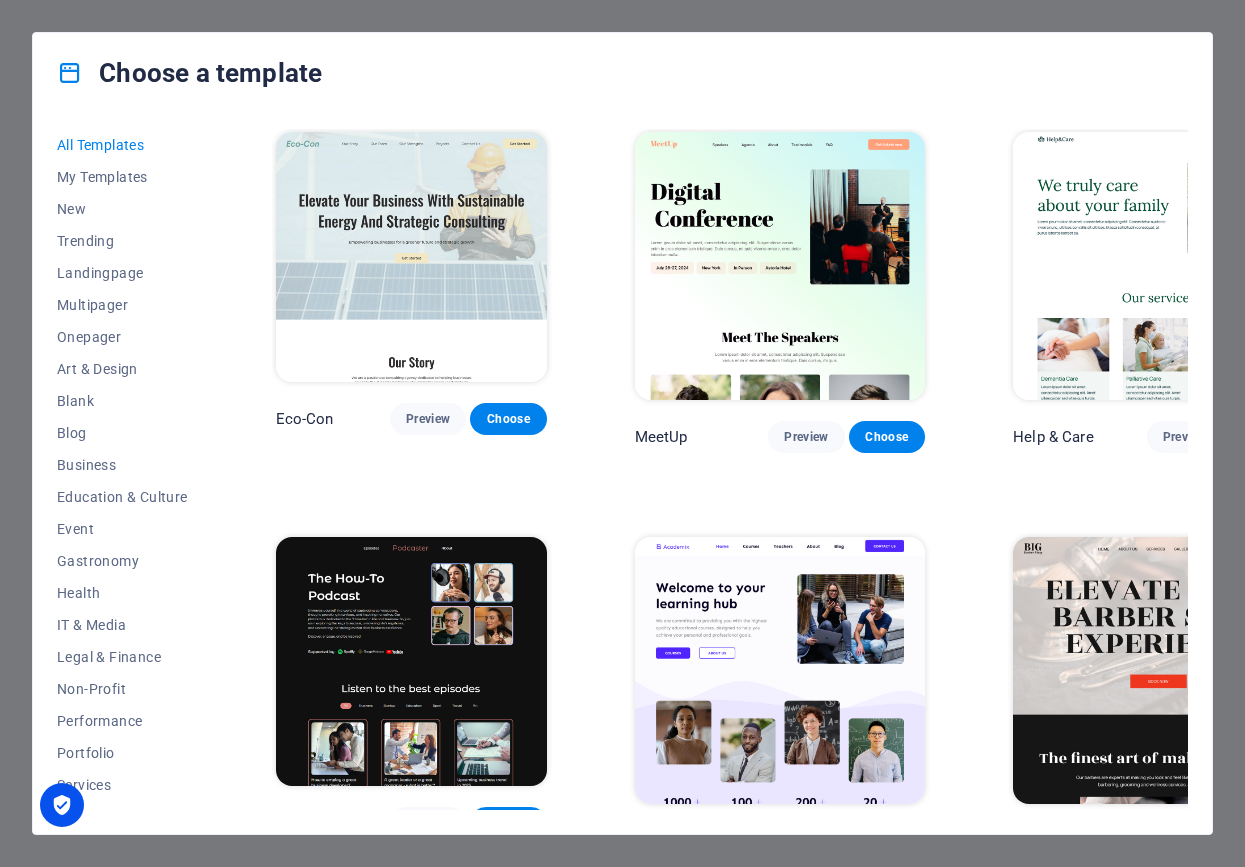 scroll, scrollTop: 811, scrollLeft: 0, axis: vertical 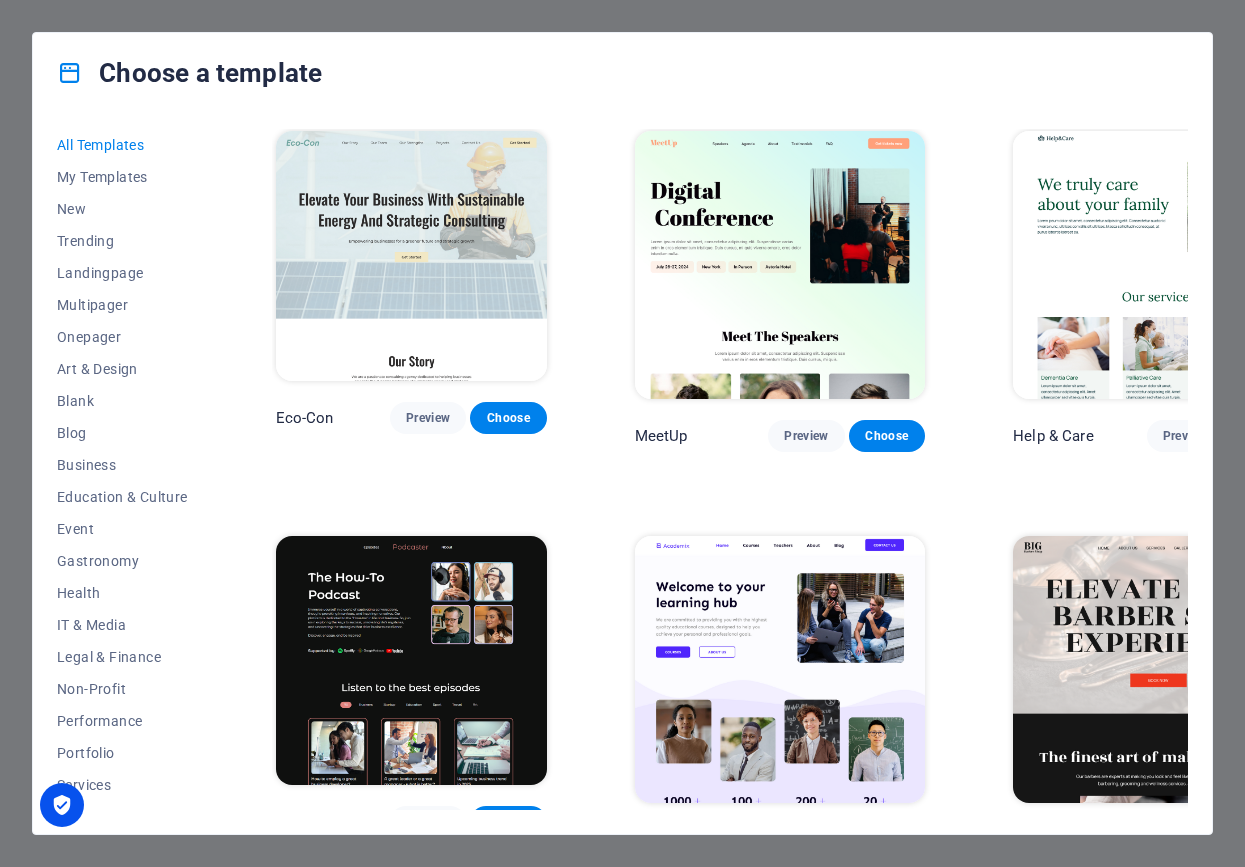 click on "Choose a template All Templates My Templates New Trending Landingpage Multipager Onepager Art & Design Blank Blog Business Education & Culture Event Gastronomy Health IT & Media Legal & Finance Non-Profit Performance Portfolio Services Sports & Beauty Trades Travel Wireframe Peoneera Preview Choose Art Museum Preview Choose Wonder Planner Preview Choose Transportable Preview Choose S&L Preview Choose WePaint Preview Choose Eco-Con Preview Choose MeetUp Preview Choose Help & Care Preview Choose Podcaster Preview Choose Academix Preview Choose BIG [PERSON_NAME] Shop Preview Choose Health & Food Preview Choose UrbanNest Interiors Preview Choose Green Change Preview Choose The Beauty Temple Preview Choose WeTrain Preview Choose Cleaner Preview Choose [PERSON_NAME] Preview Choose Delicioso Preview Choose Dream Garden Preview Choose LumeDeAqua Preview Choose Pets Care Preview Choose SafeSpace Preview Choose Midnight Rain Bar Preview Choose Drive Preview Choose Estator Preview Choose Health Group Preview Choose Preview One" at bounding box center [622, 433] 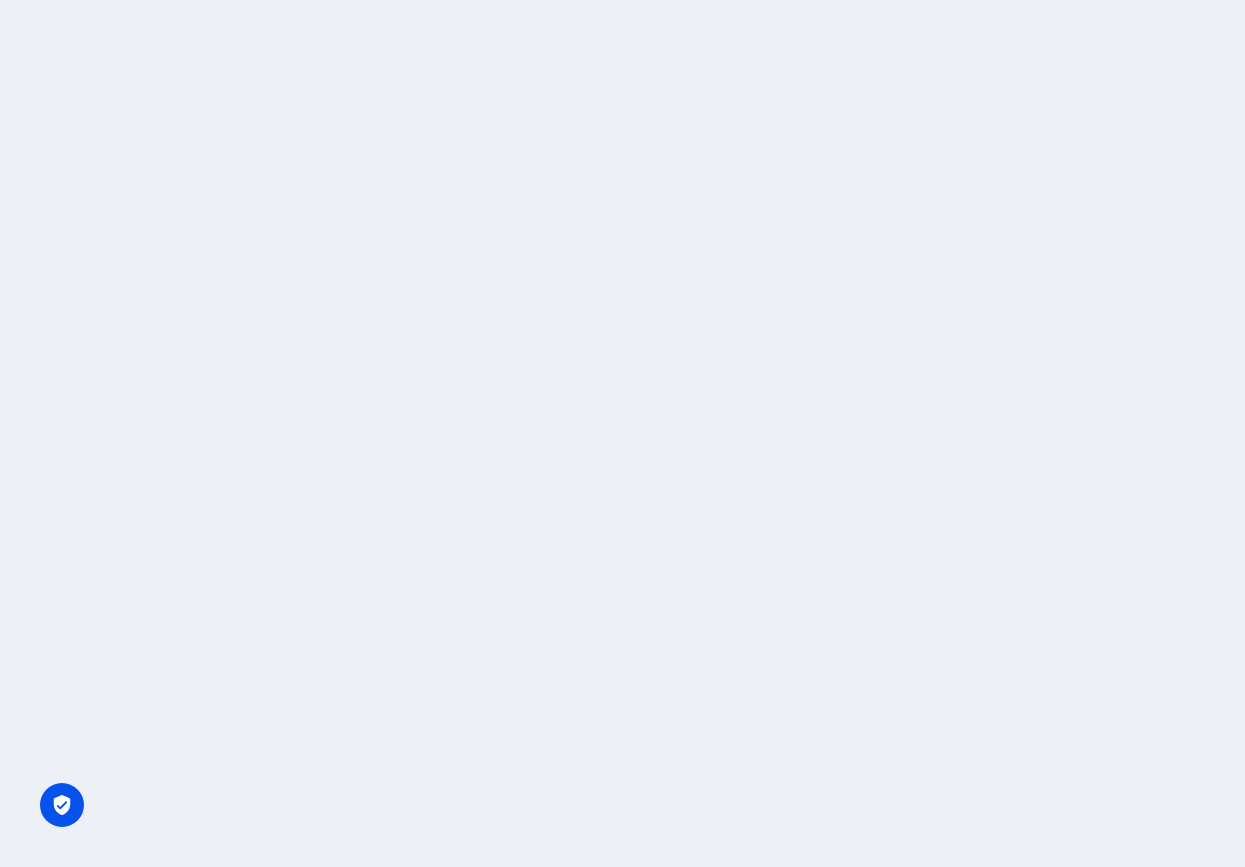 scroll, scrollTop: 0, scrollLeft: 0, axis: both 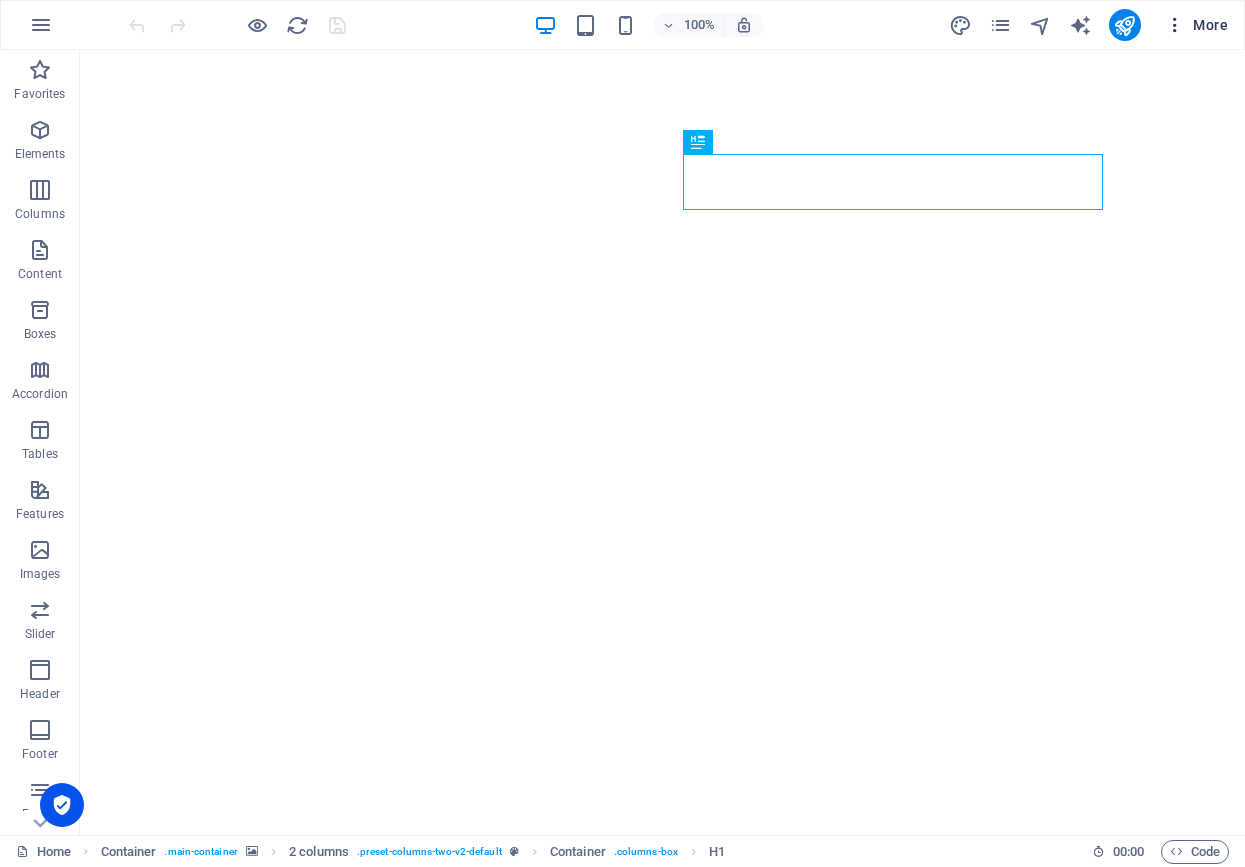 click on "More" at bounding box center (1196, 25) 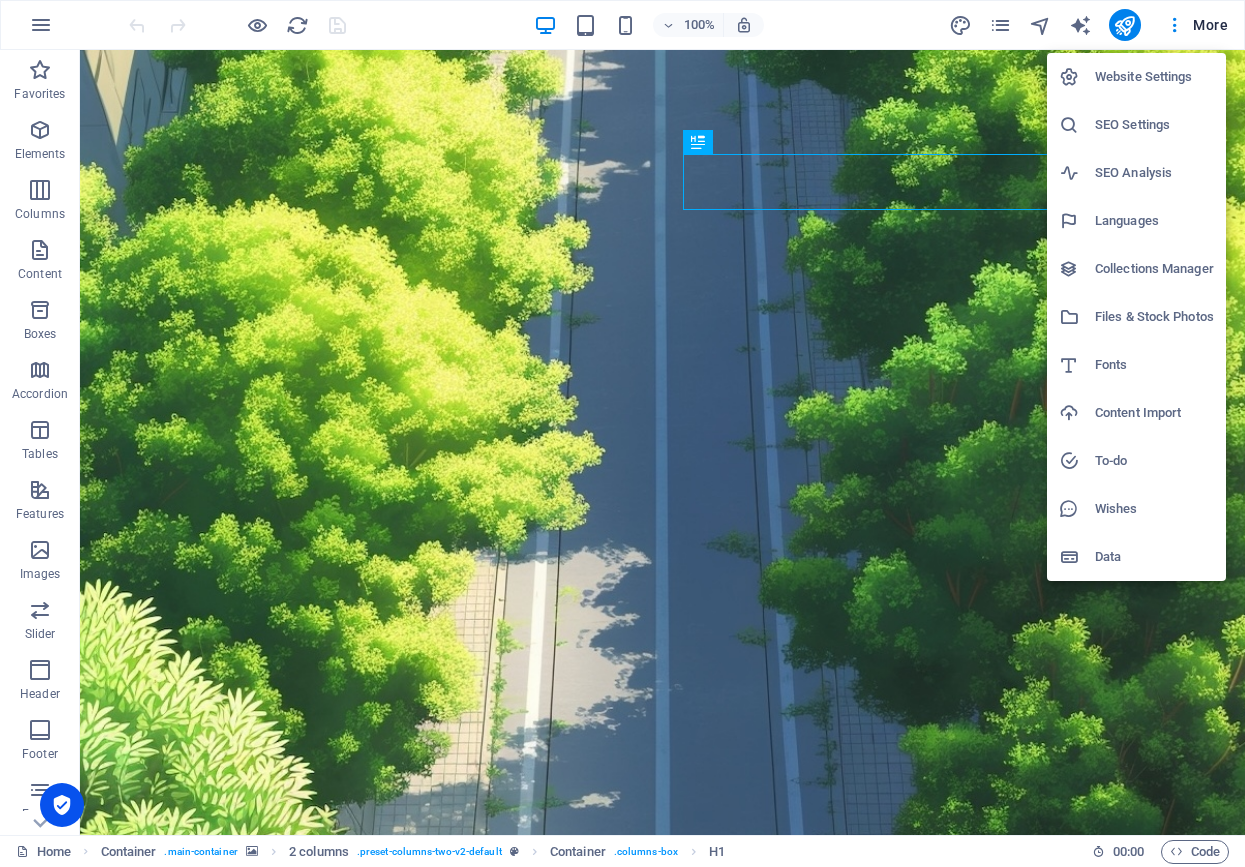 scroll, scrollTop: 0, scrollLeft: 0, axis: both 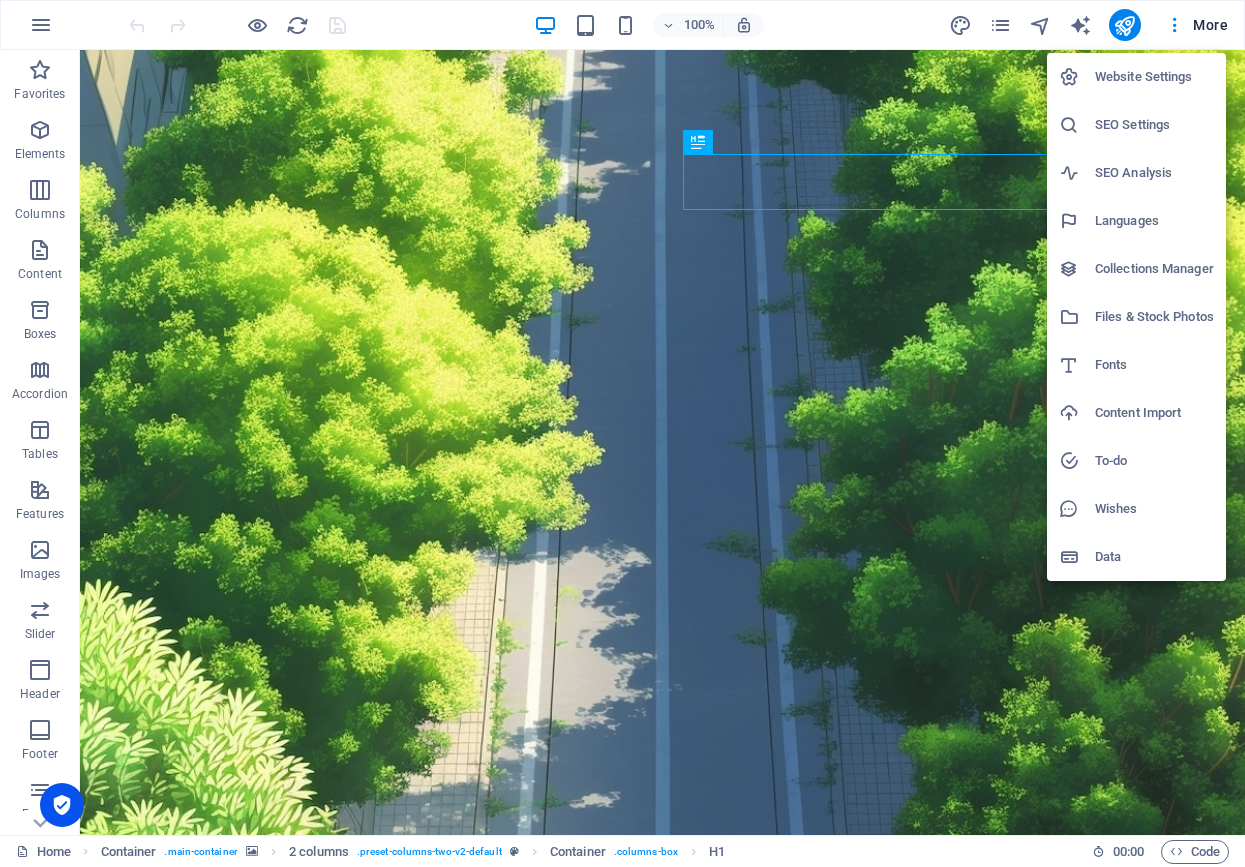 click at bounding box center (622, 433) 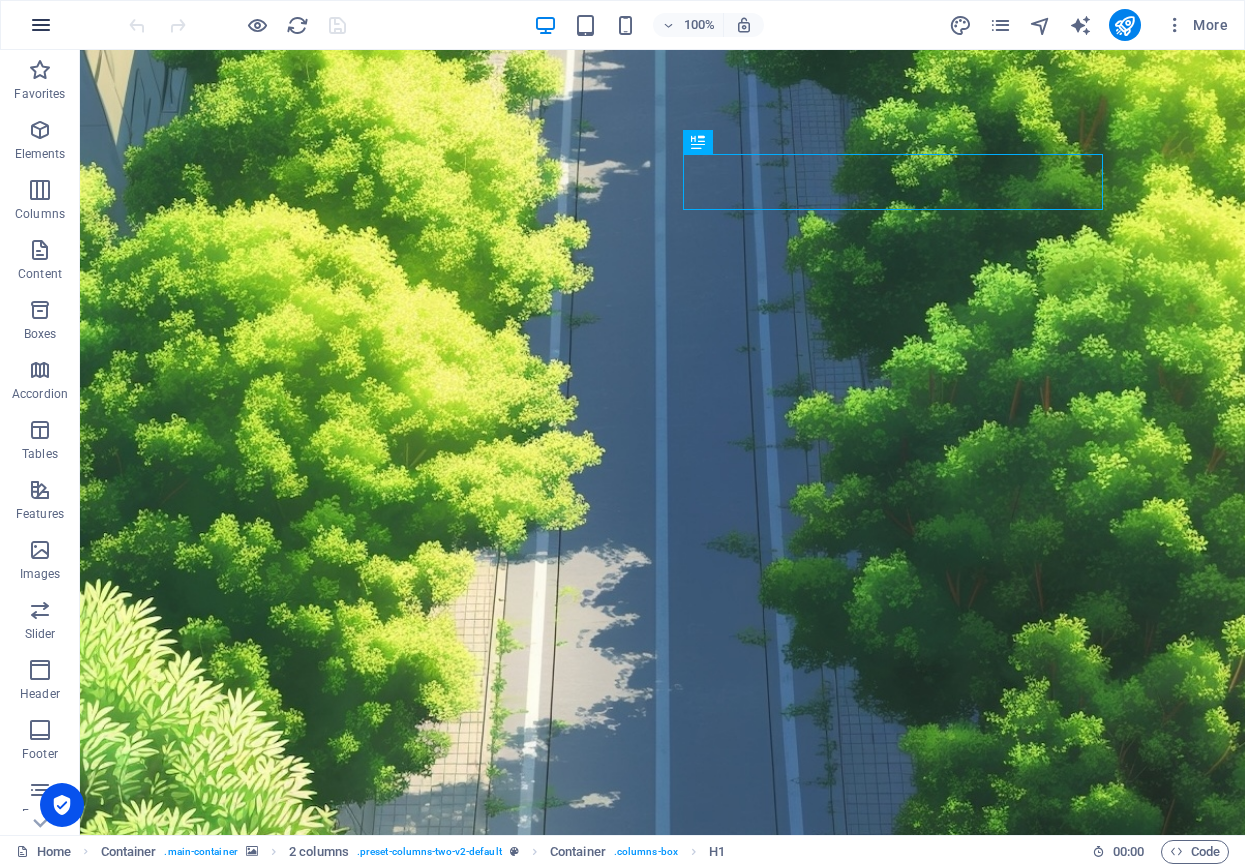click at bounding box center [41, 25] 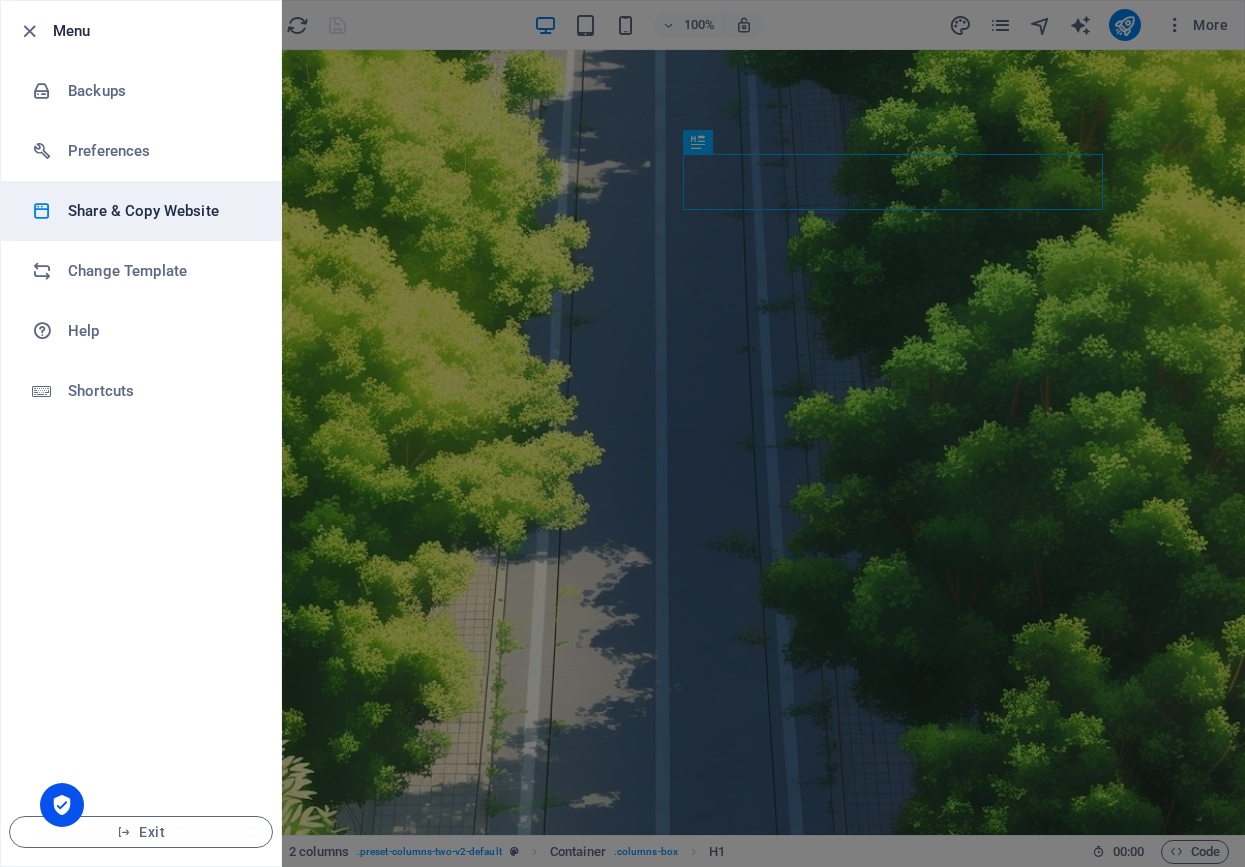 click on "Share & Copy Website" at bounding box center [160, 211] 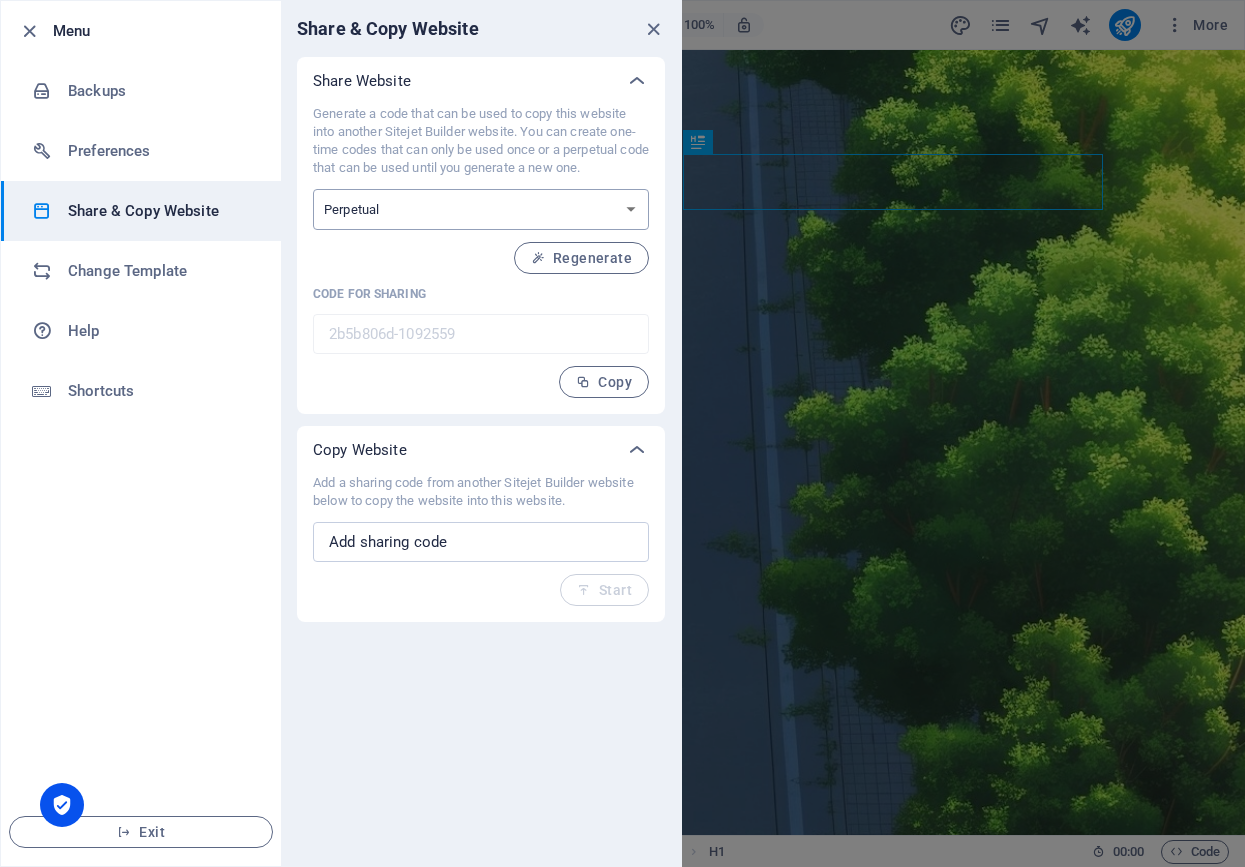click on "One-time Perpetual" at bounding box center [481, 209] 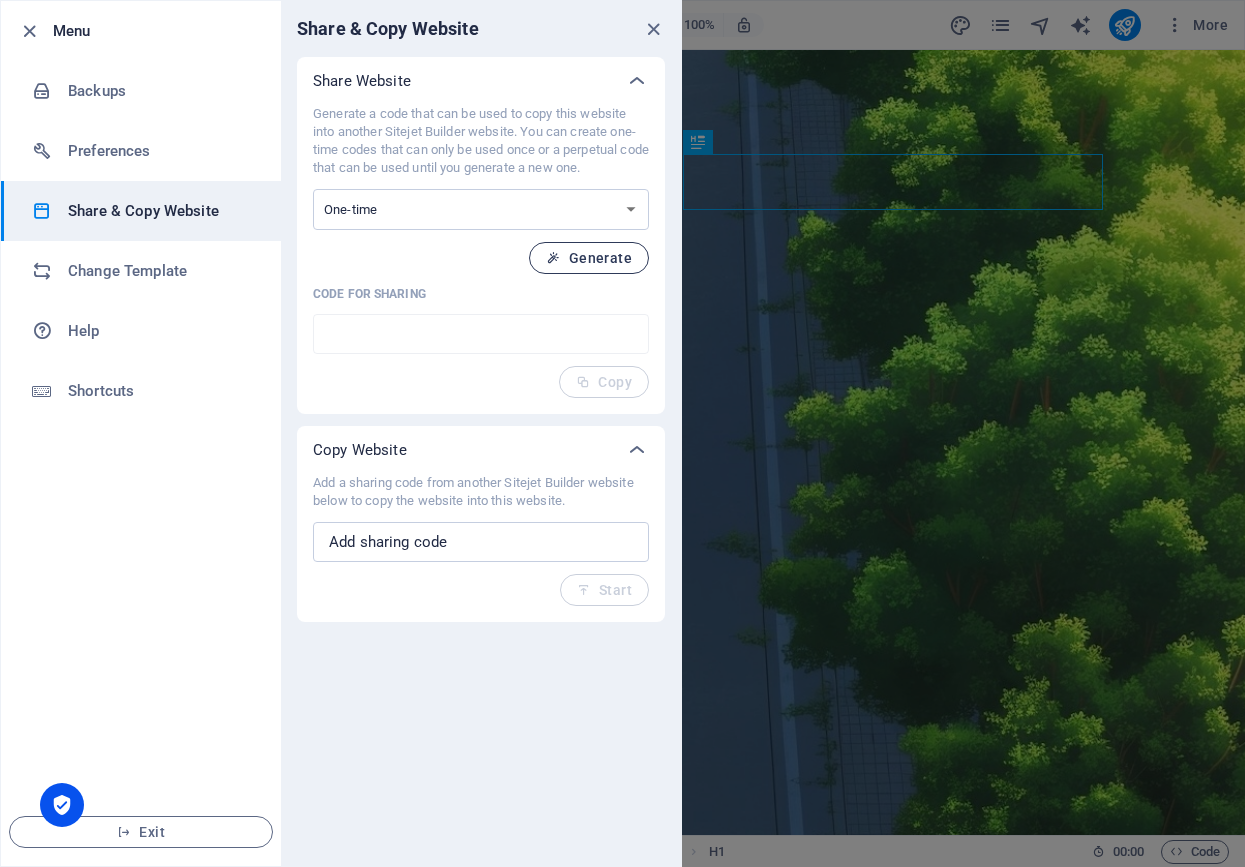 click on "Generate" at bounding box center (589, 258) 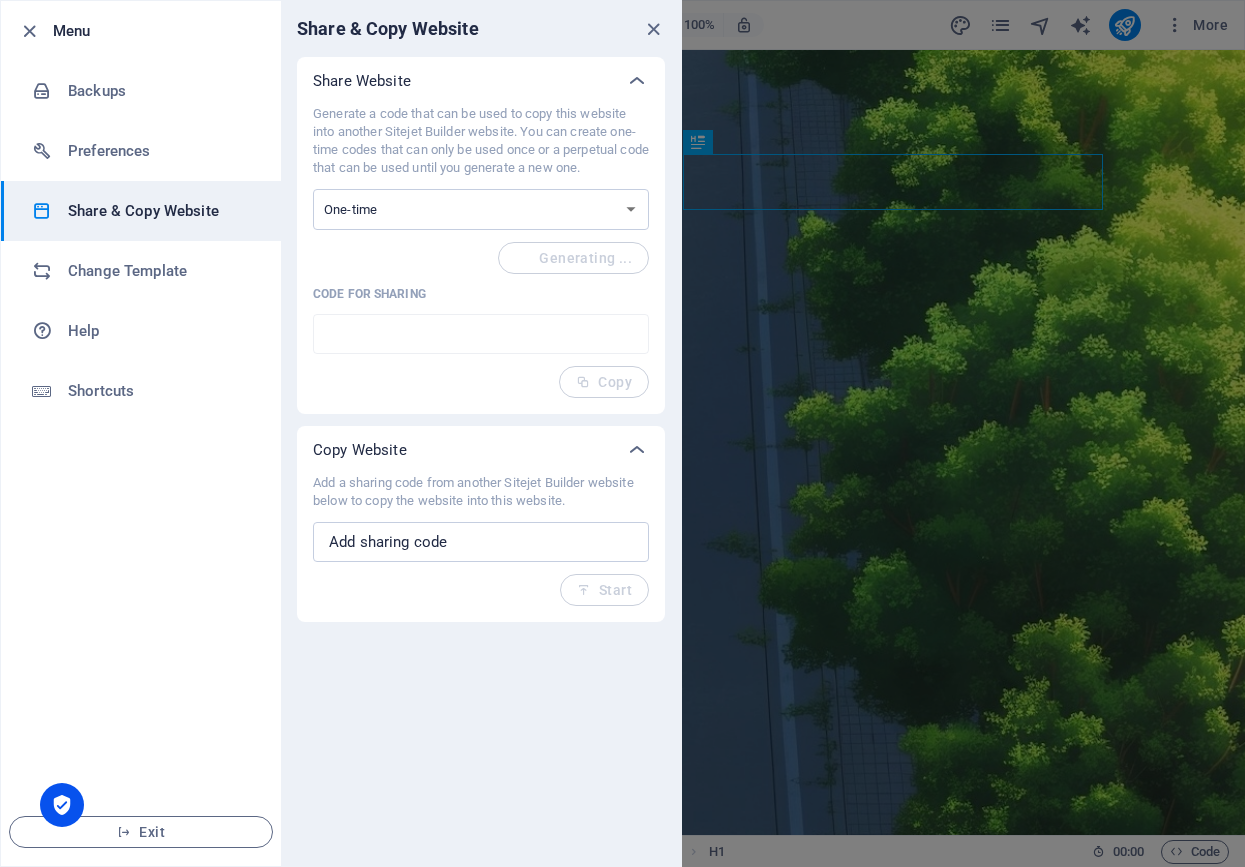 type on "ce23db4a-1092559" 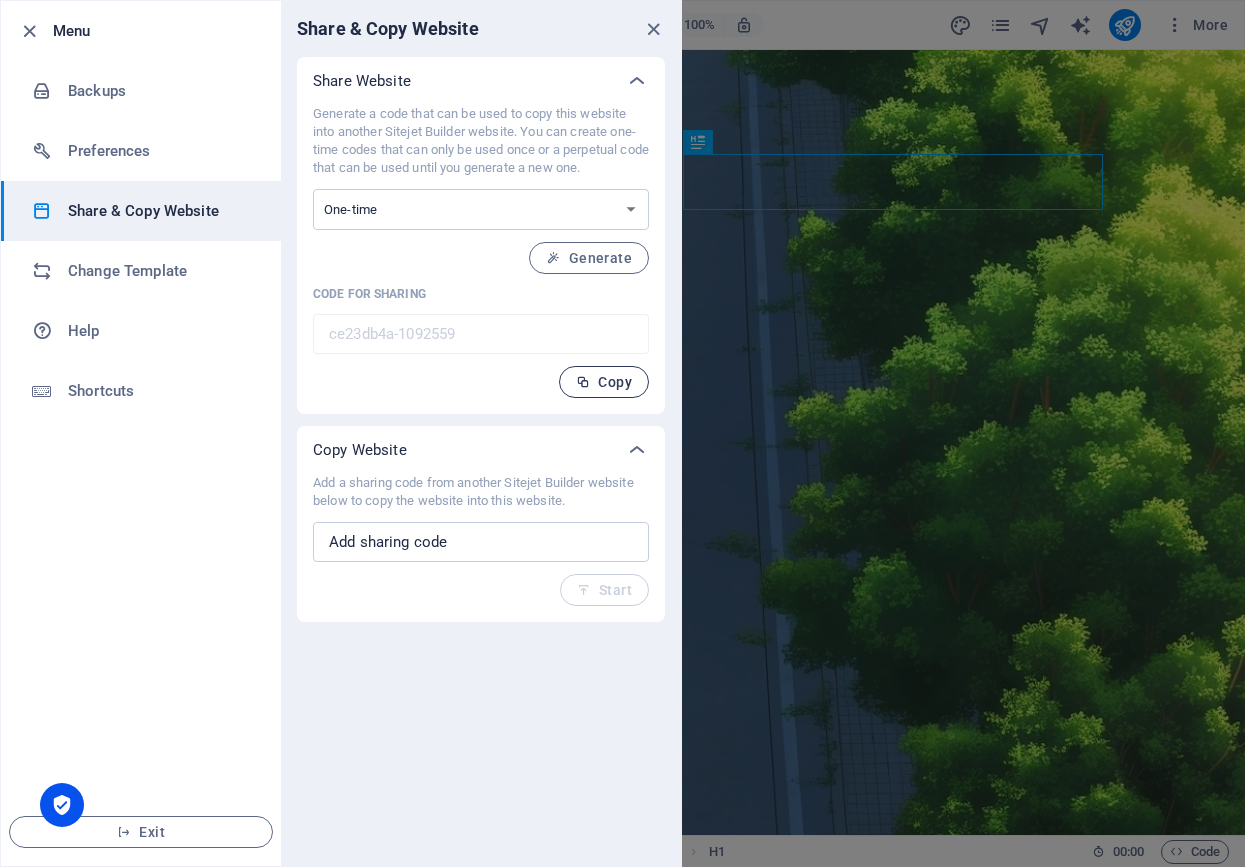 click on "Copy" at bounding box center [604, 382] 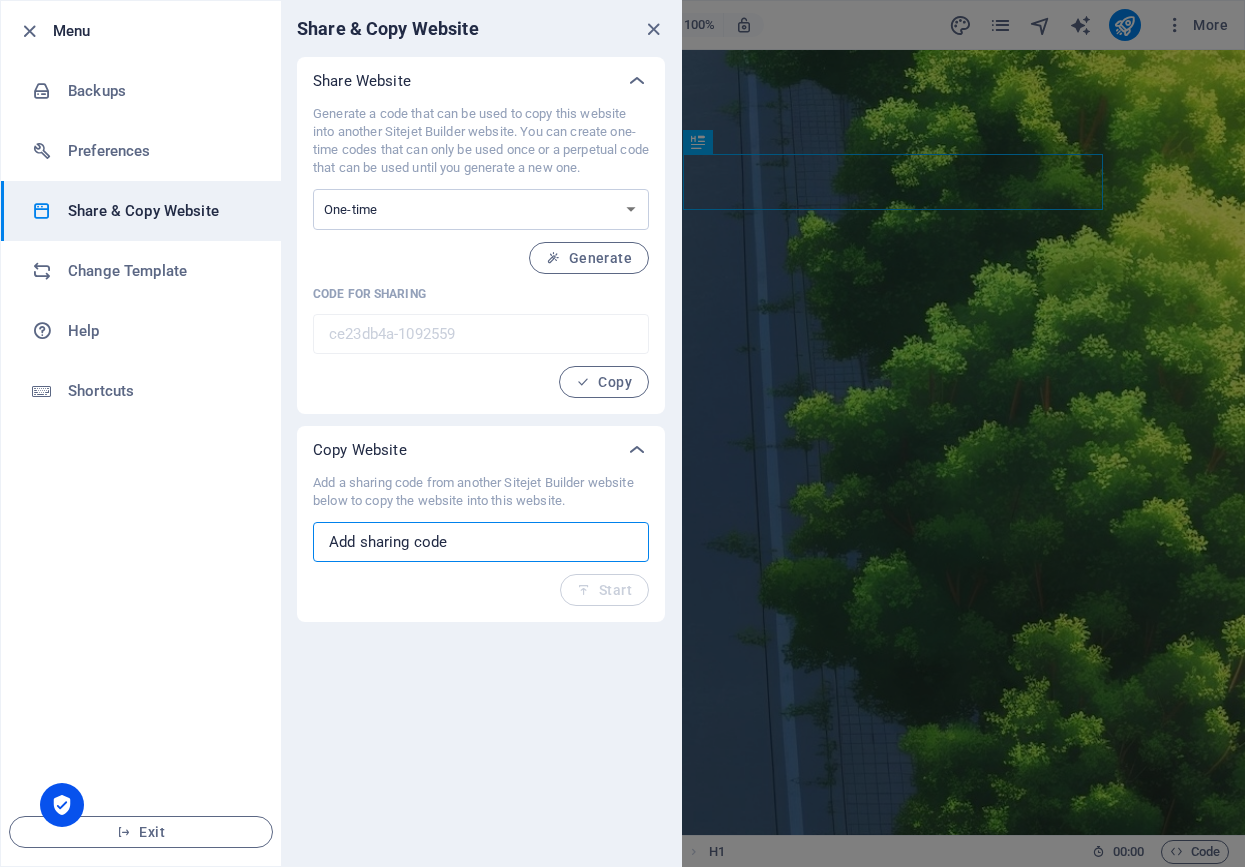 click at bounding box center [481, 542] 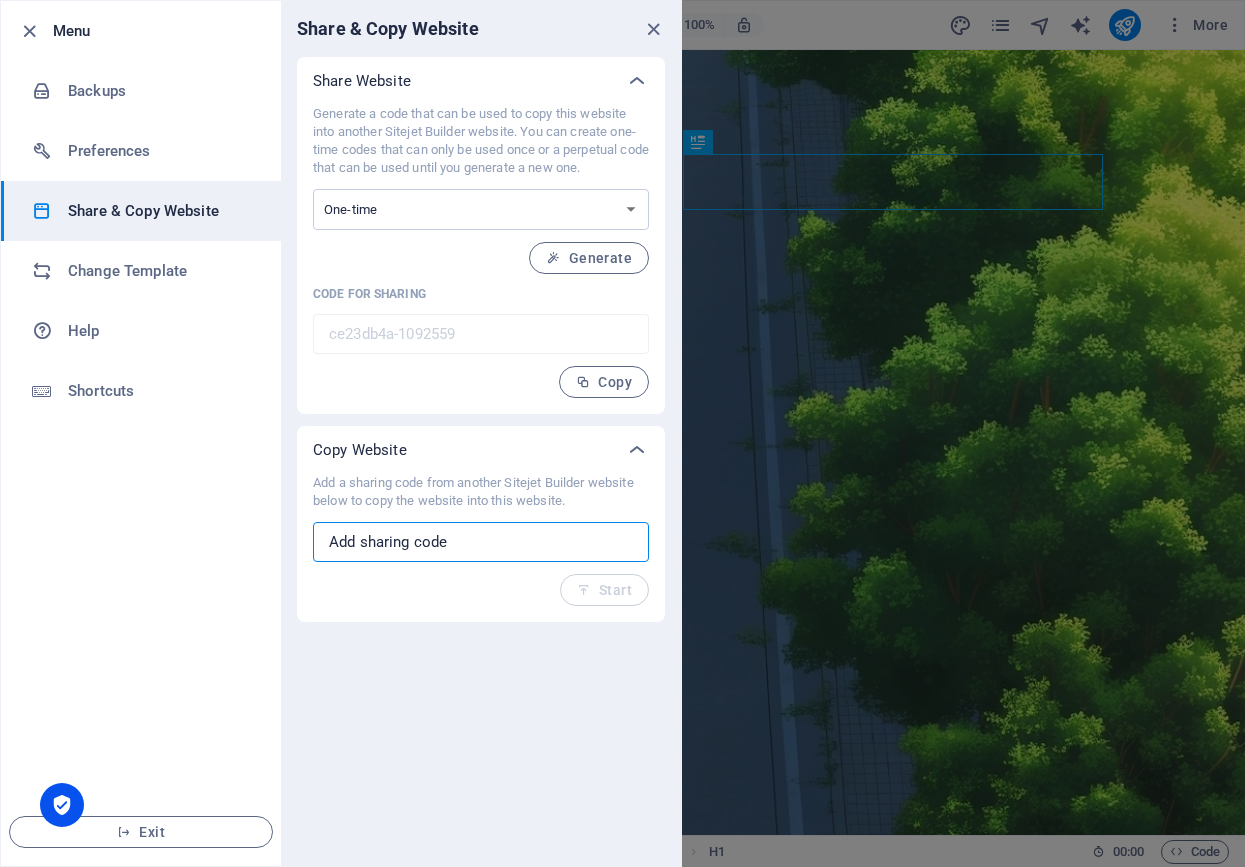 click on "Share & Copy Website Share Website Generate a code that can be used to copy this website into another Sitejet Builder website. You can create one-time codes that can only be used once or a perpetual code that can be used until you generate a new one. One-time Perpetual Generate Code for sharing ce23db4a-1092559 ​ Copy Copy Website Add a sharing code from another Sitejet Builder website below to copy the website into this website. ​ Start" at bounding box center (481, 433) 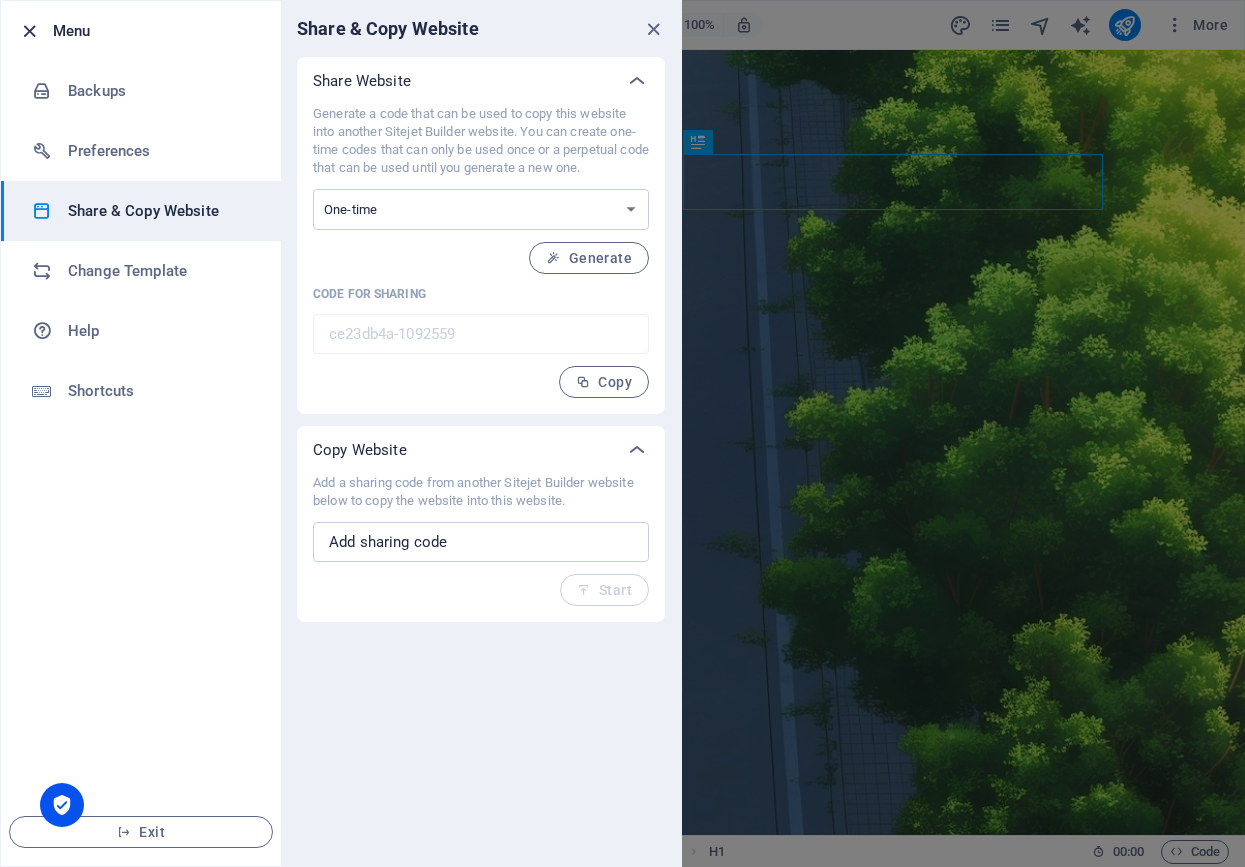click at bounding box center (29, 31) 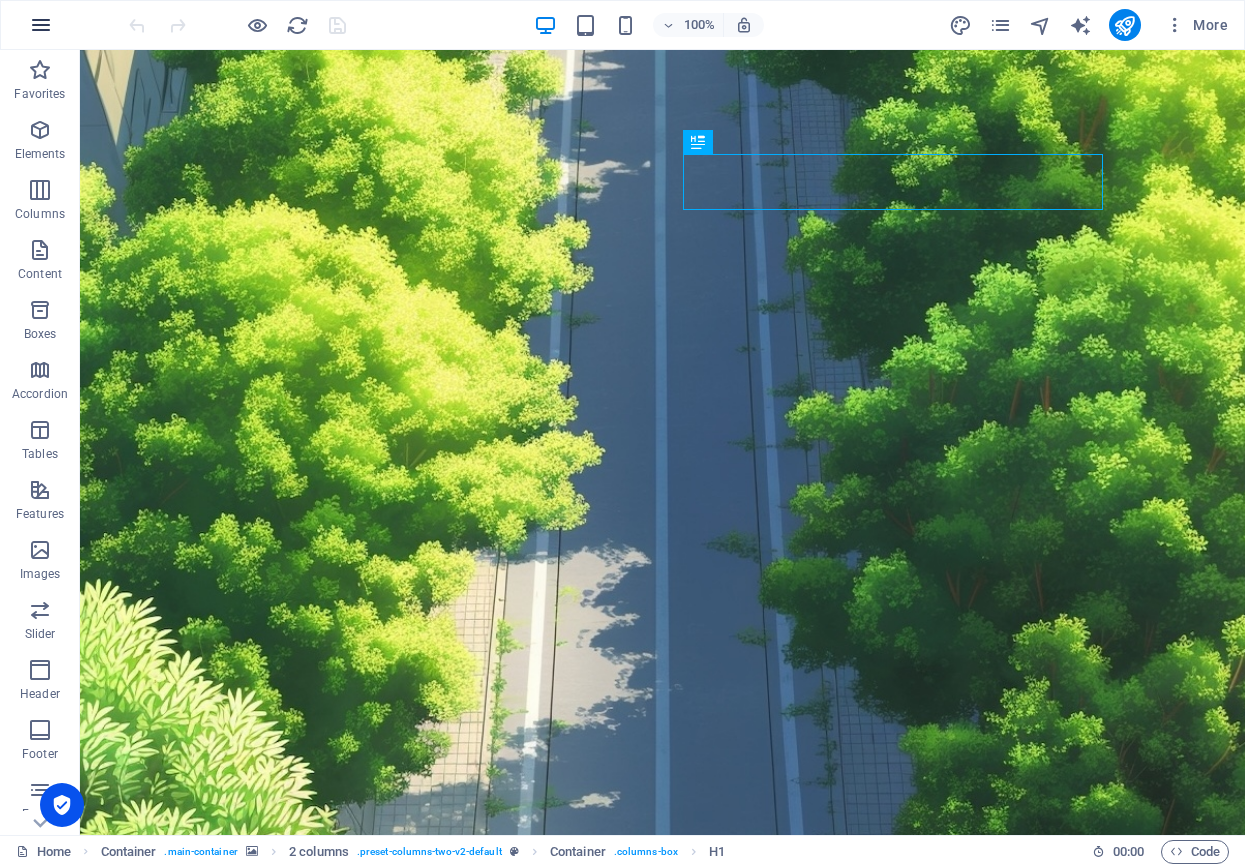 click at bounding box center [41, 25] 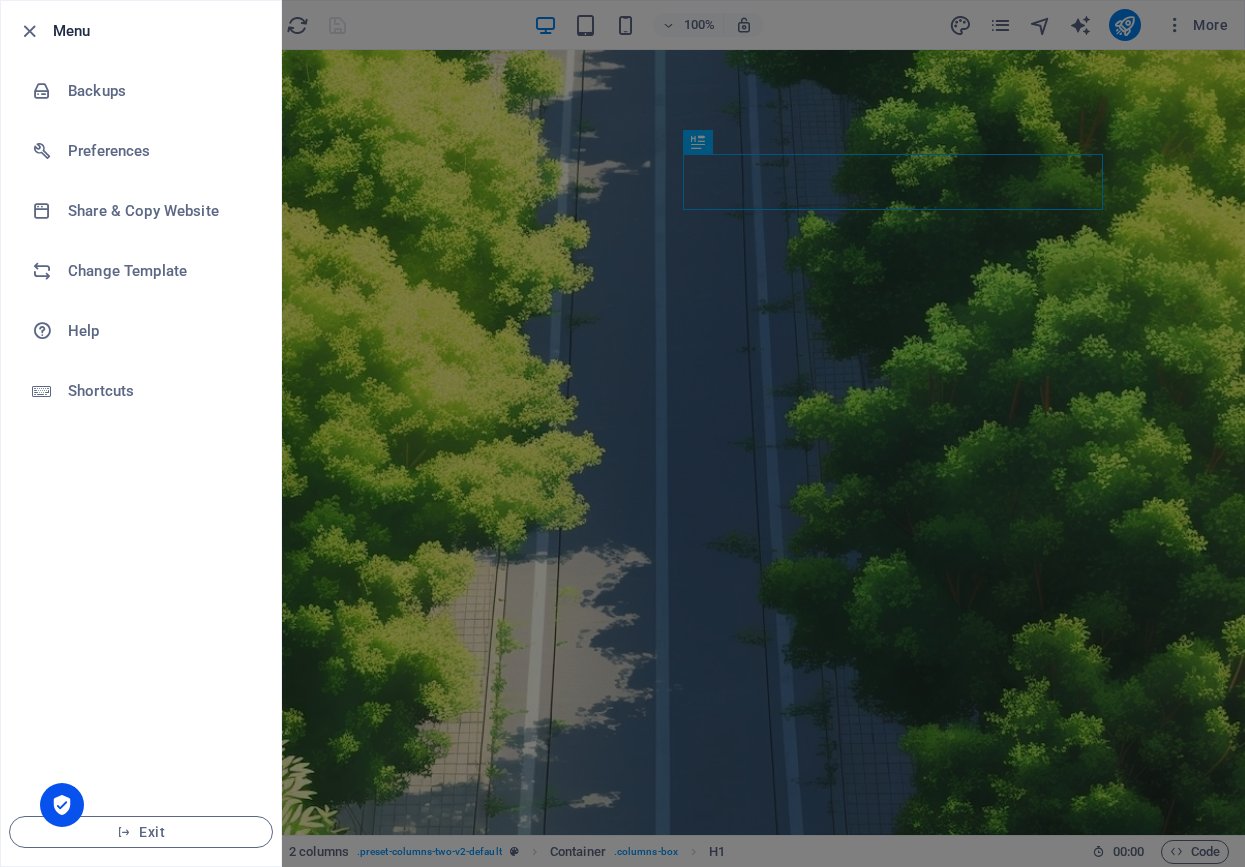 click at bounding box center [29, 31] 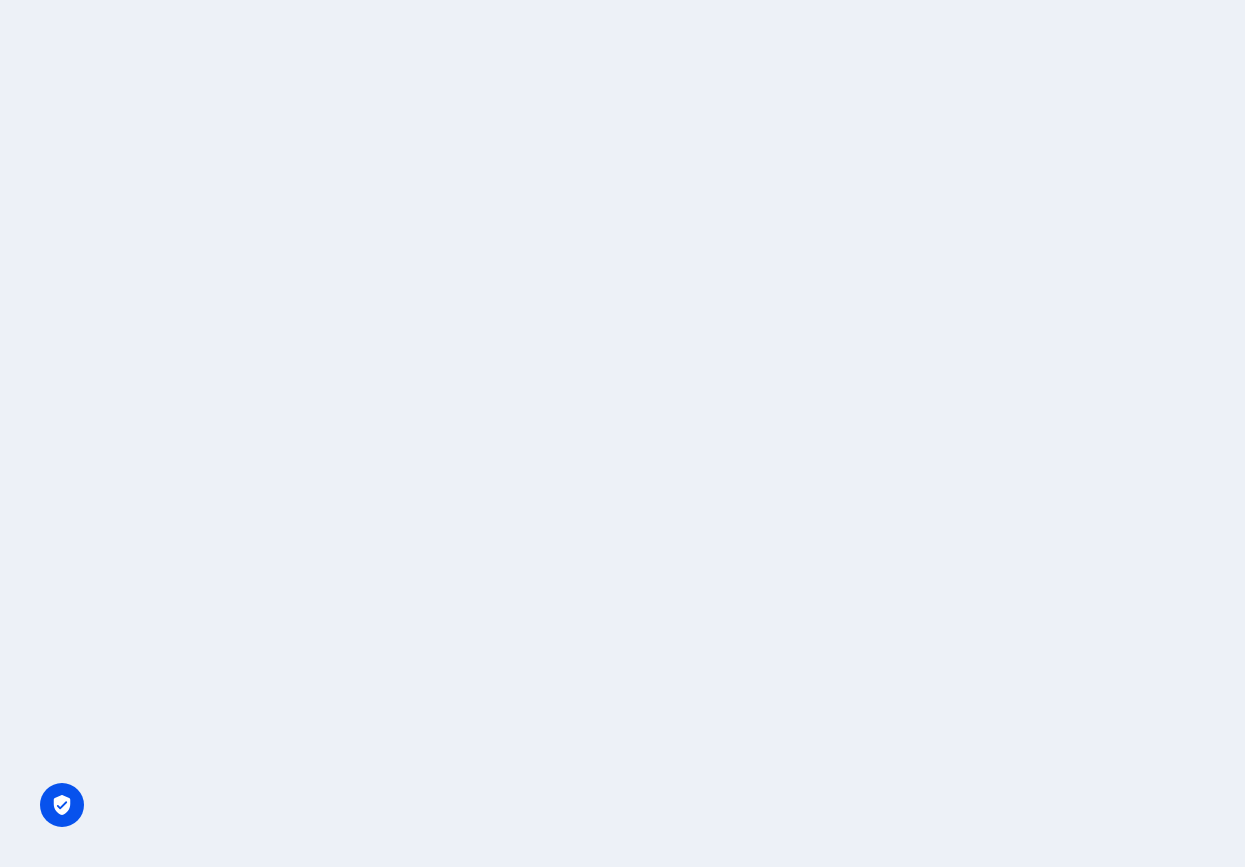scroll, scrollTop: 0, scrollLeft: 0, axis: both 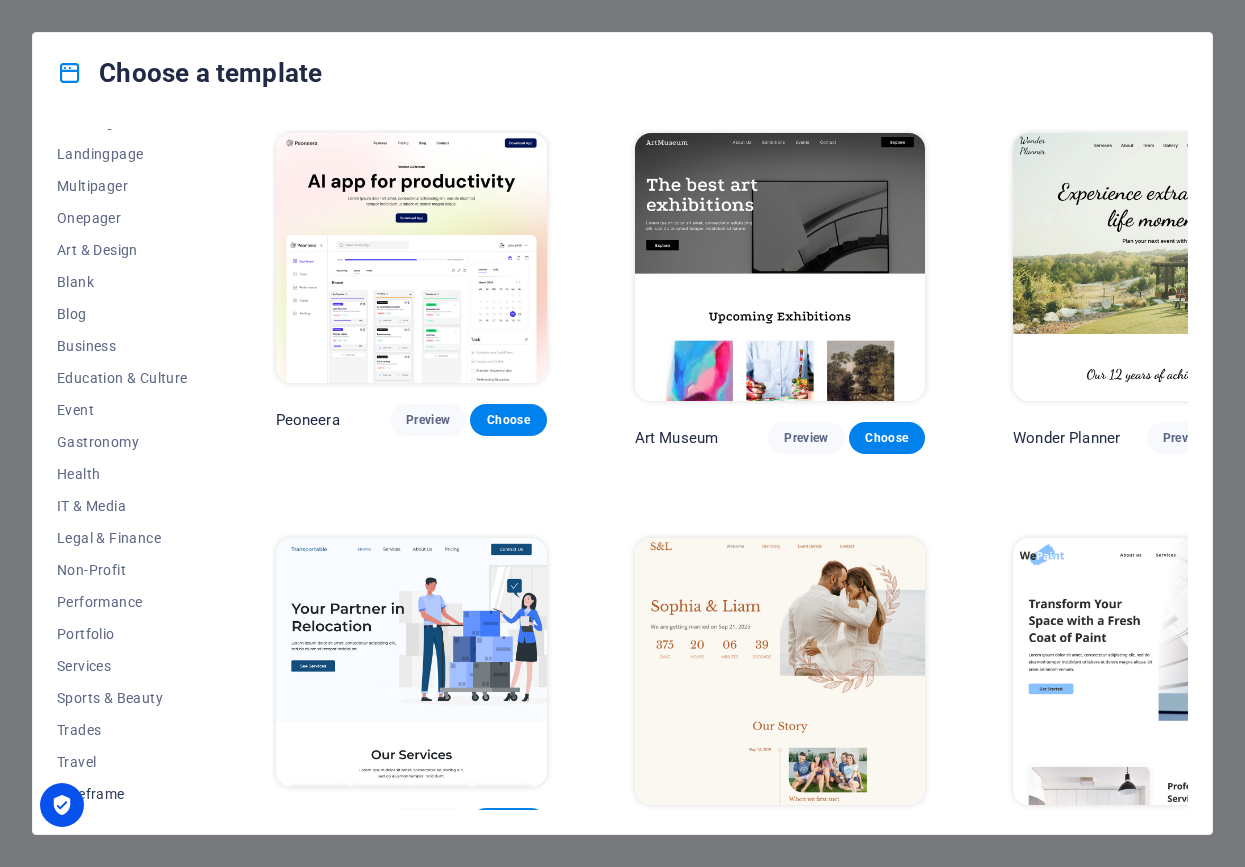 click on "Wireframe" at bounding box center [122, 794] 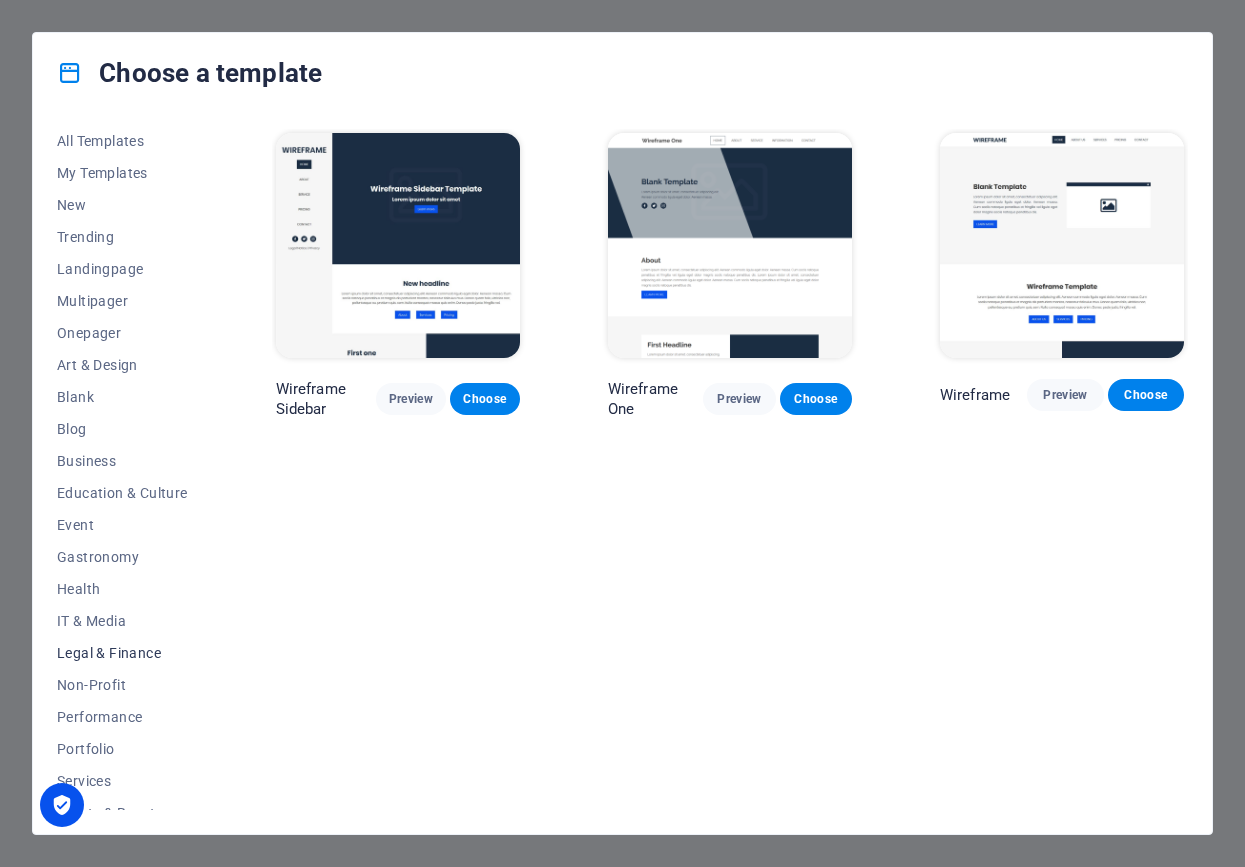 scroll, scrollTop: 0, scrollLeft: 0, axis: both 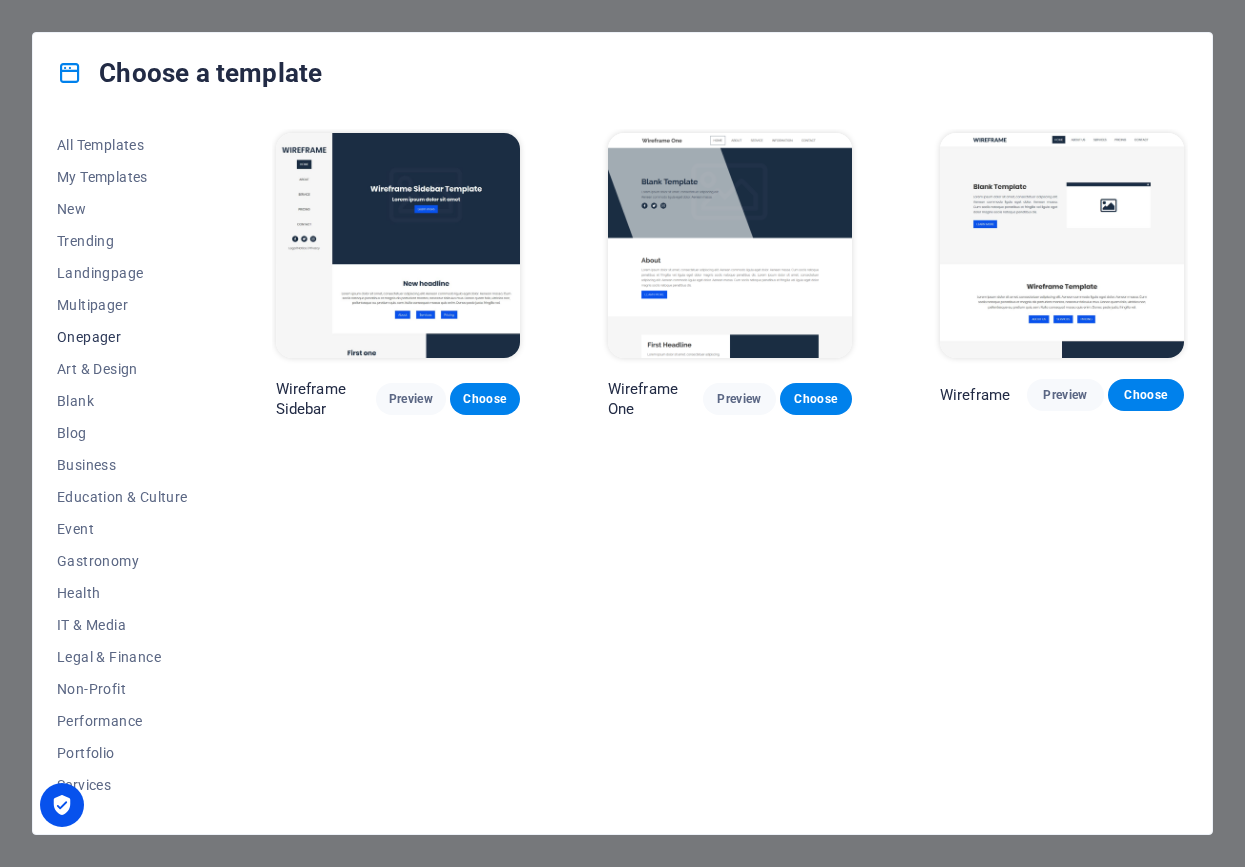 click on "Onepager" at bounding box center [122, 337] 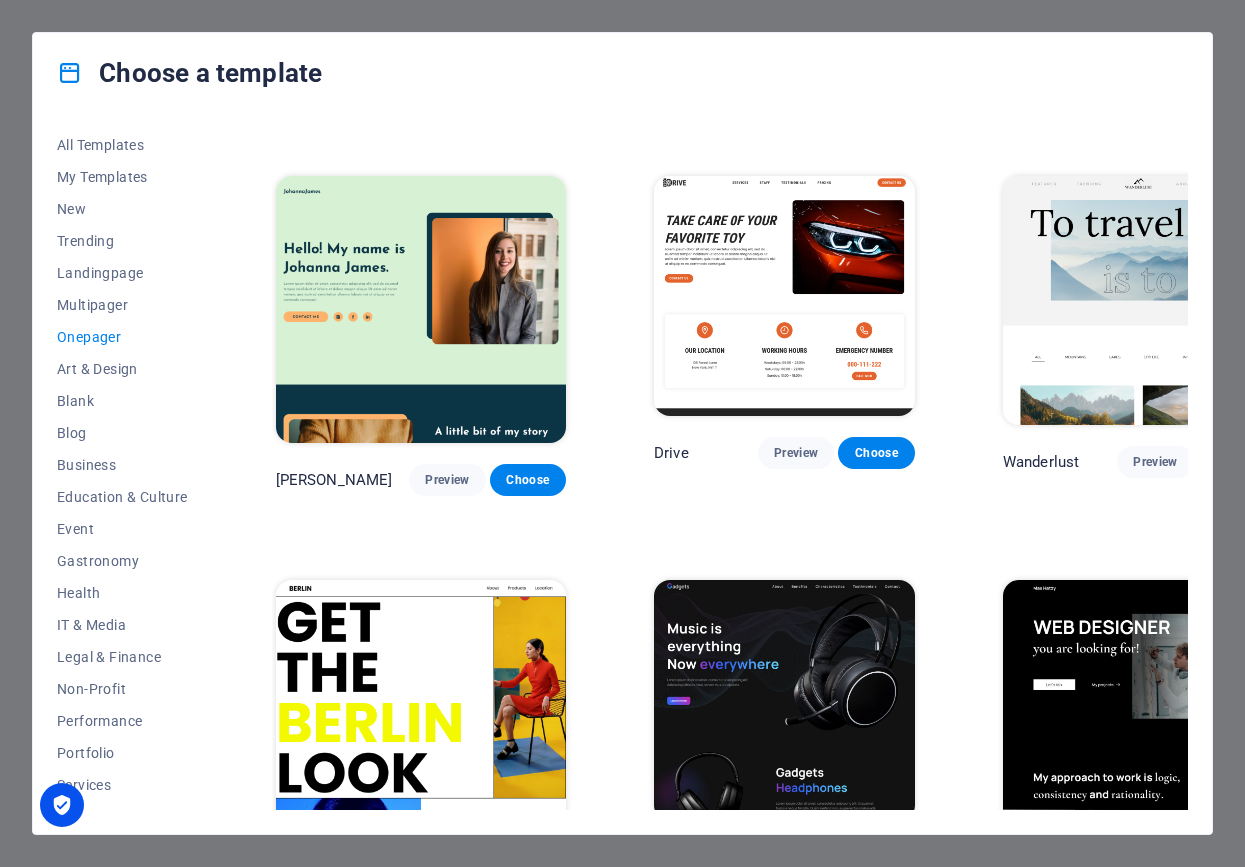 scroll, scrollTop: 1180, scrollLeft: 0, axis: vertical 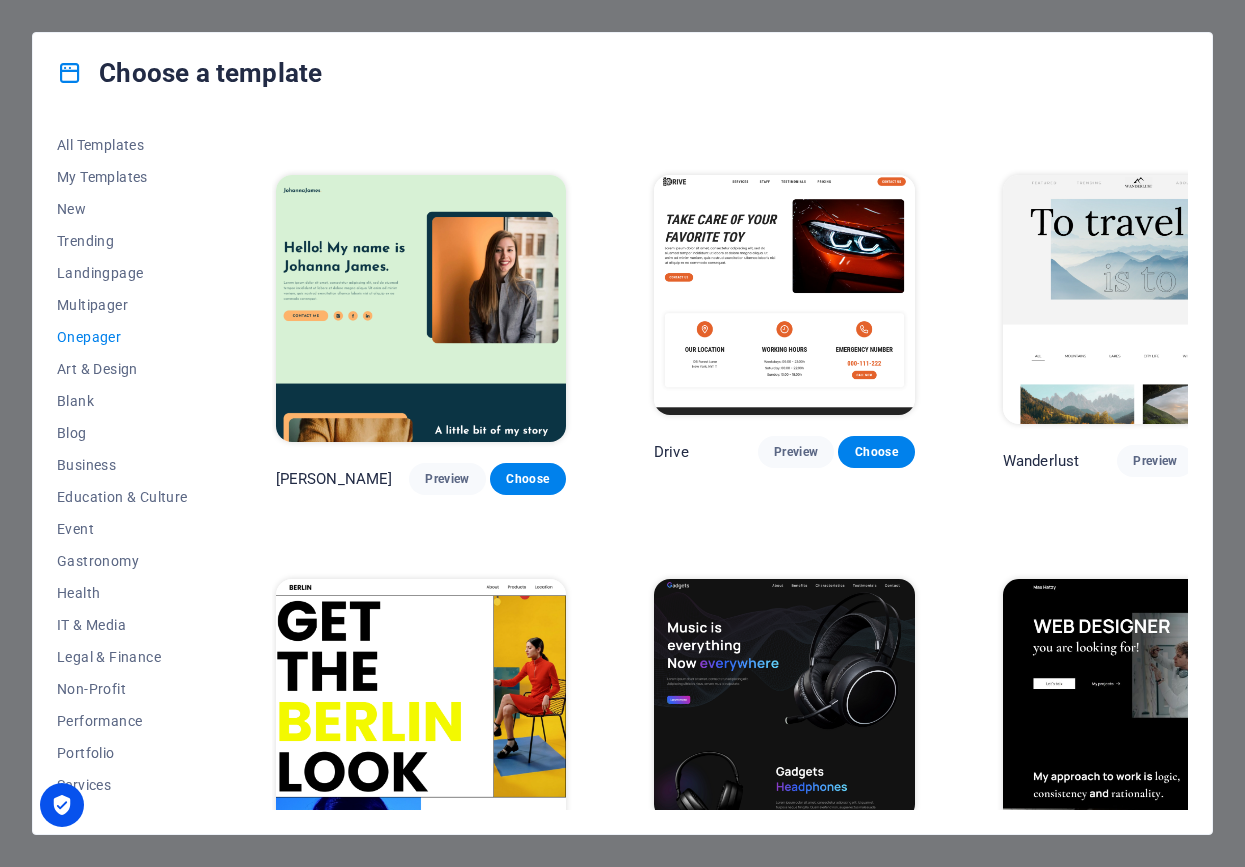 click on "Choose" at bounding box center (531, 884) 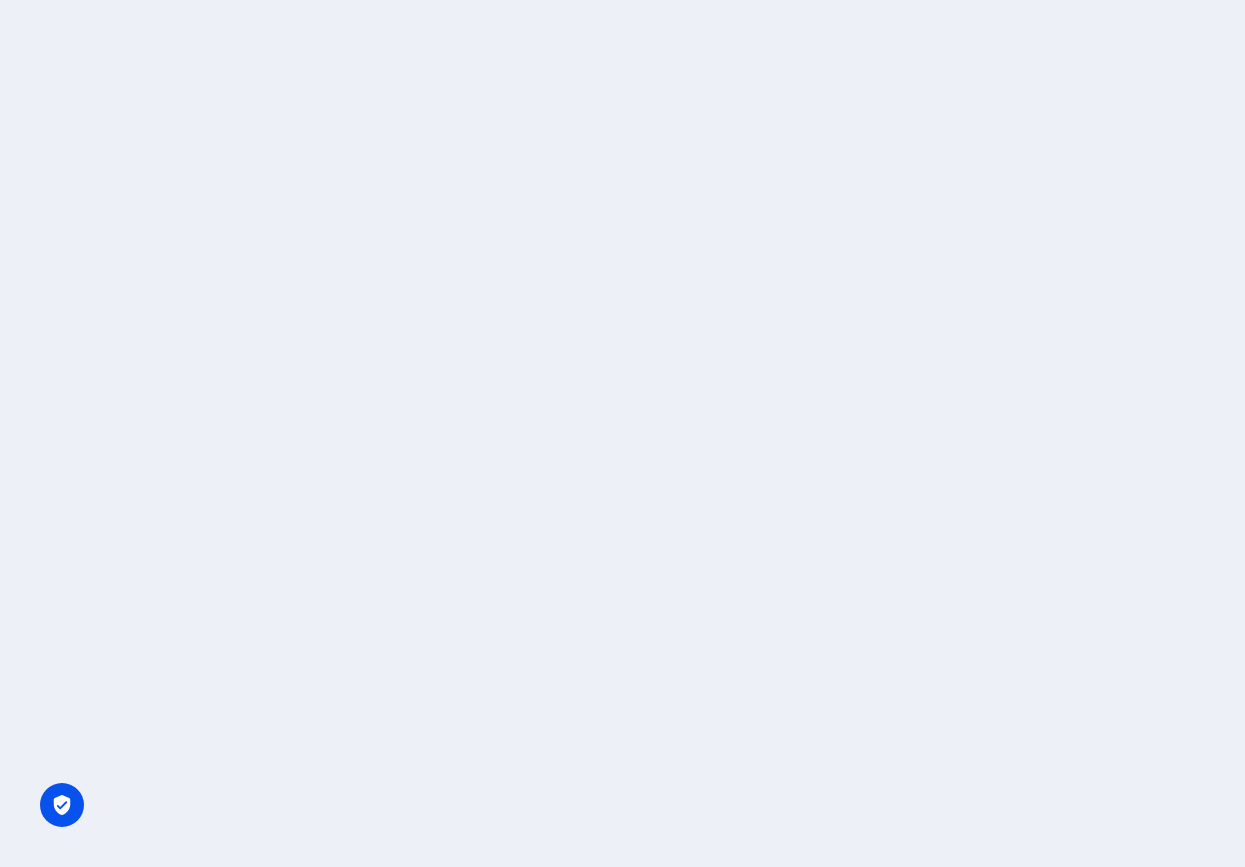 scroll, scrollTop: 0, scrollLeft: 0, axis: both 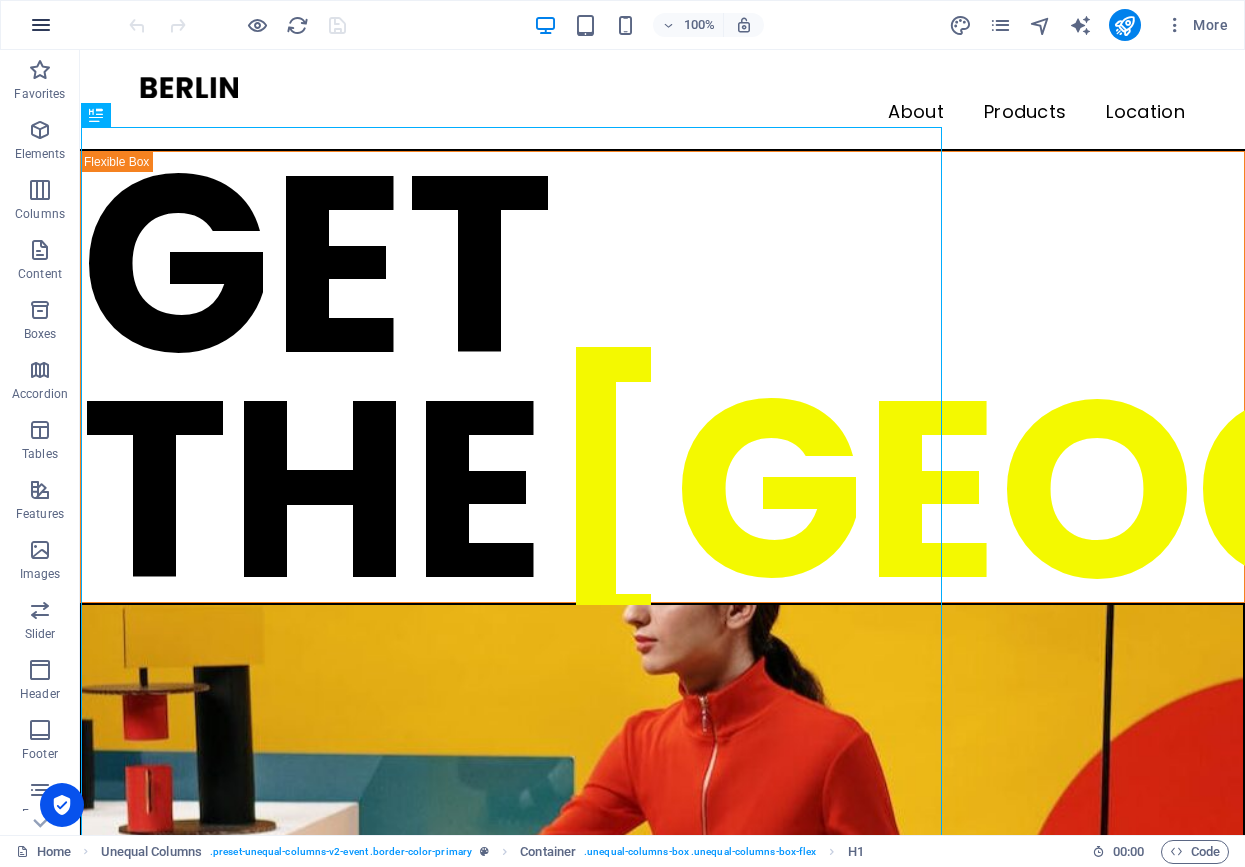 click at bounding box center (41, 25) 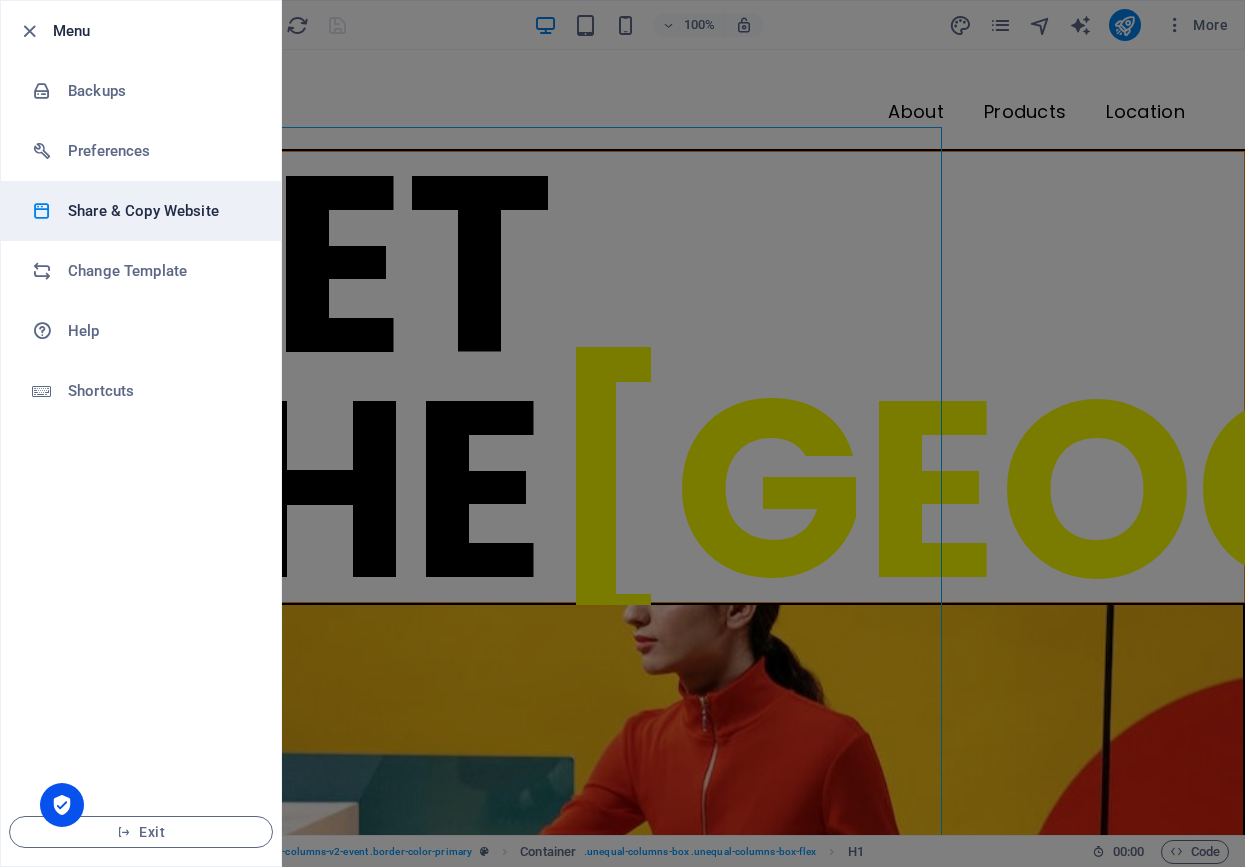 click on "Share & Copy Website" at bounding box center [141, 211] 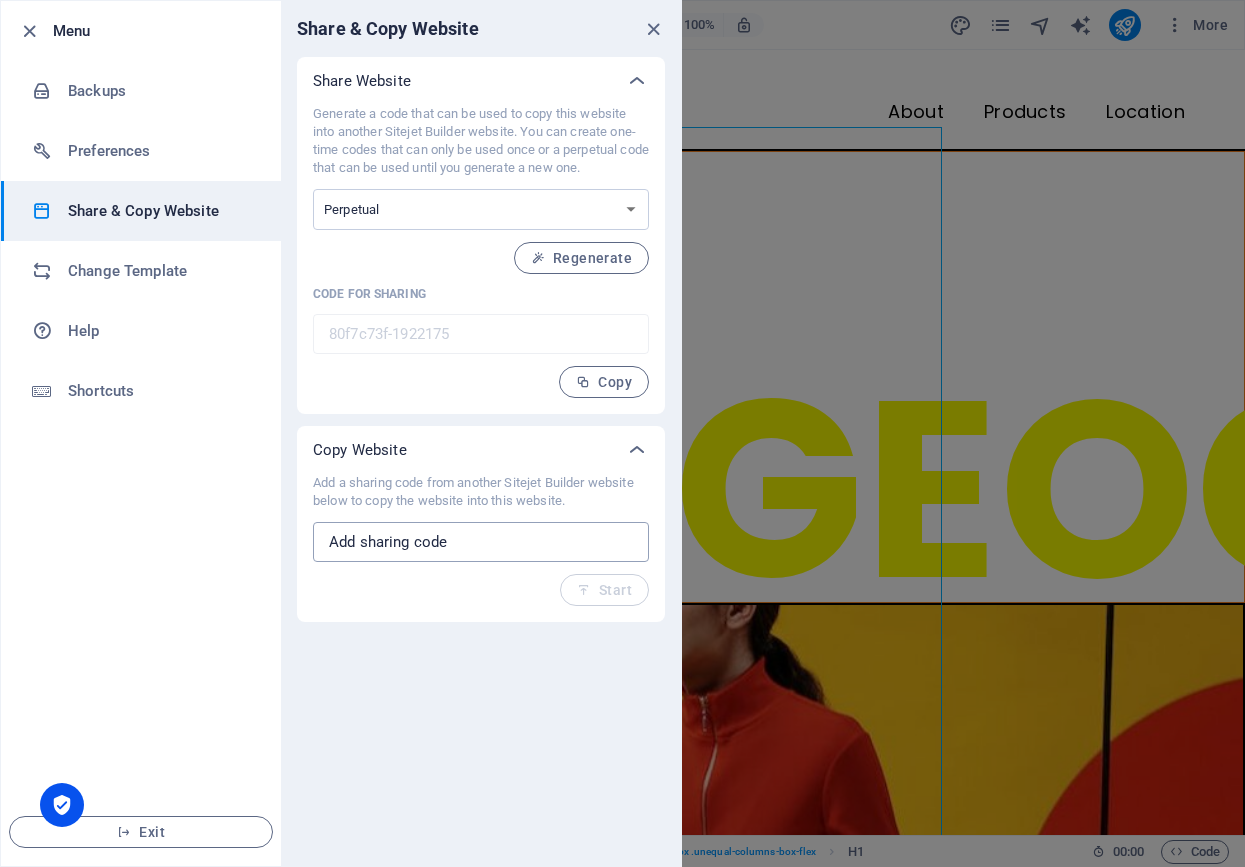 click at bounding box center [481, 542] 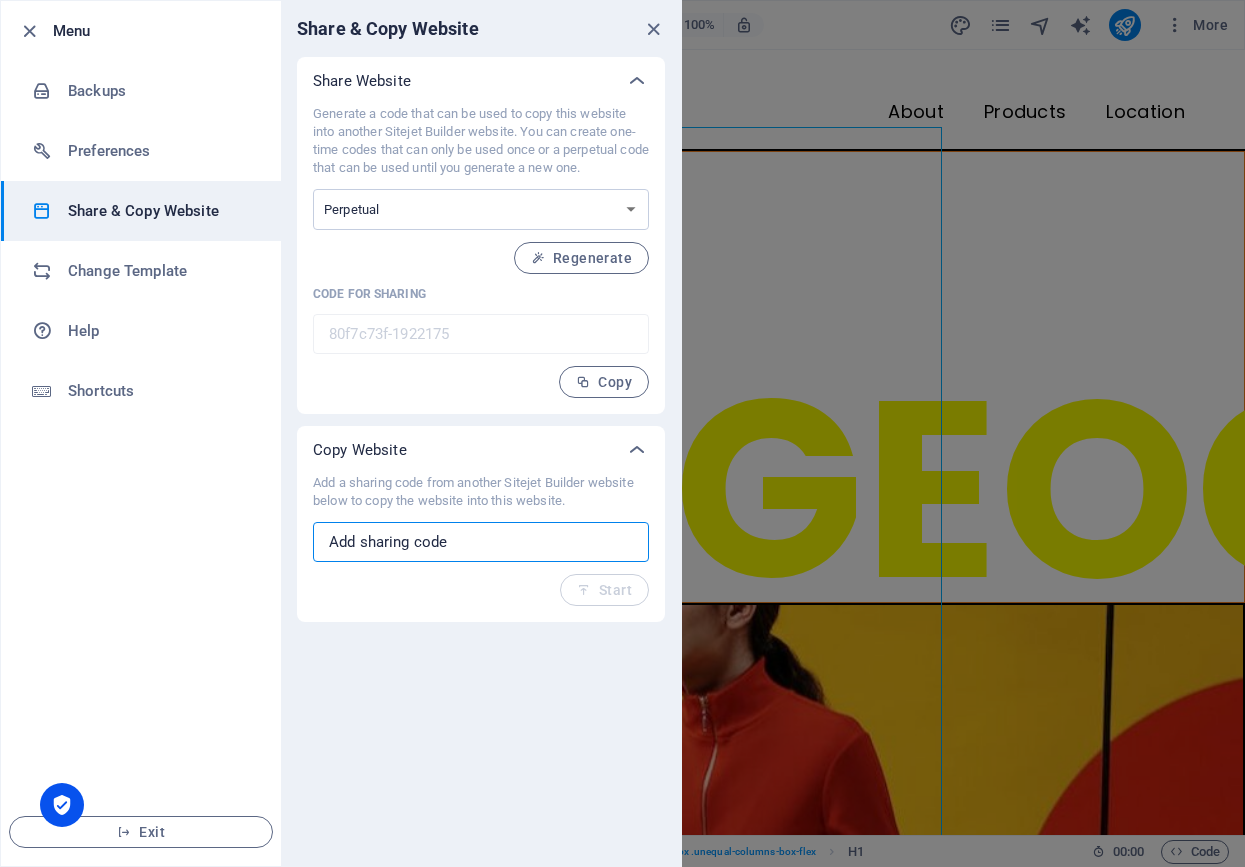 paste on "ce23db4a-1092559" 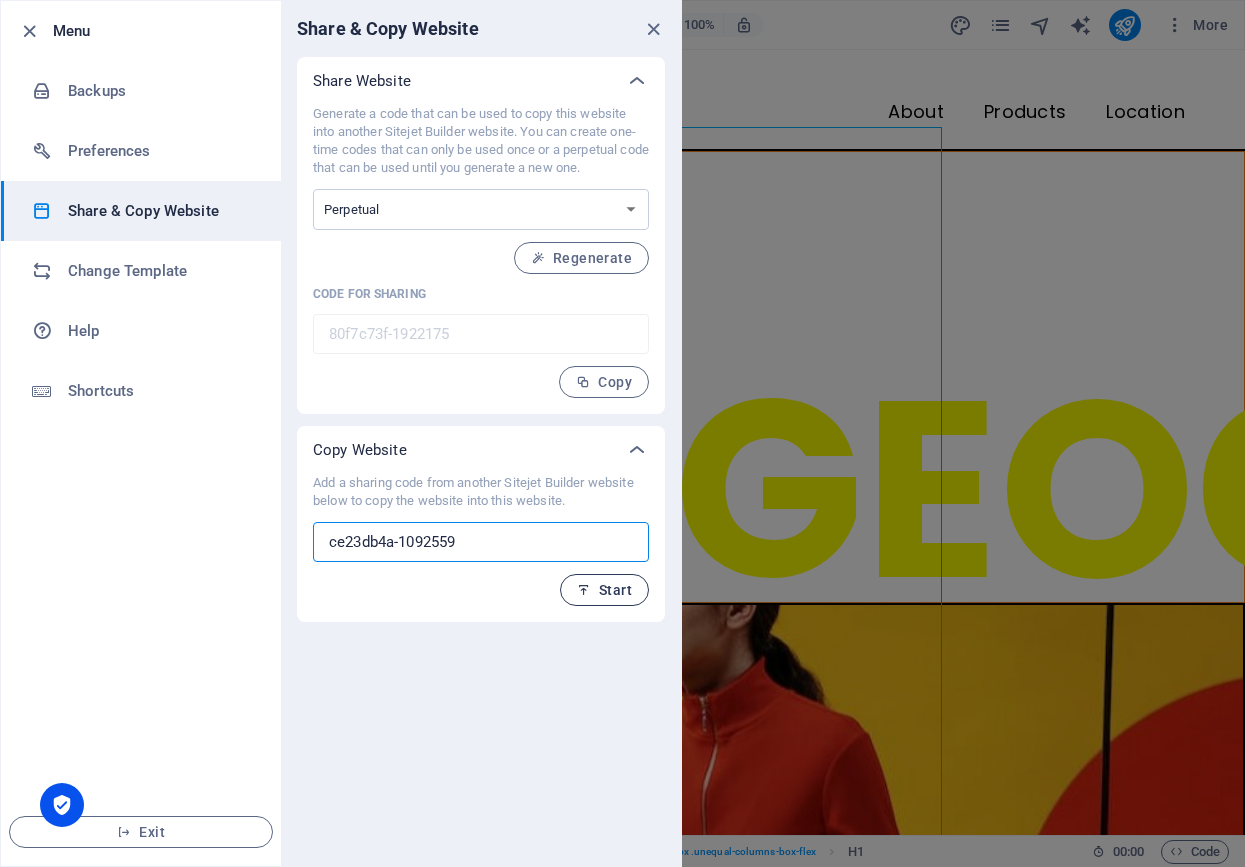 type on "ce23db4a-1092559" 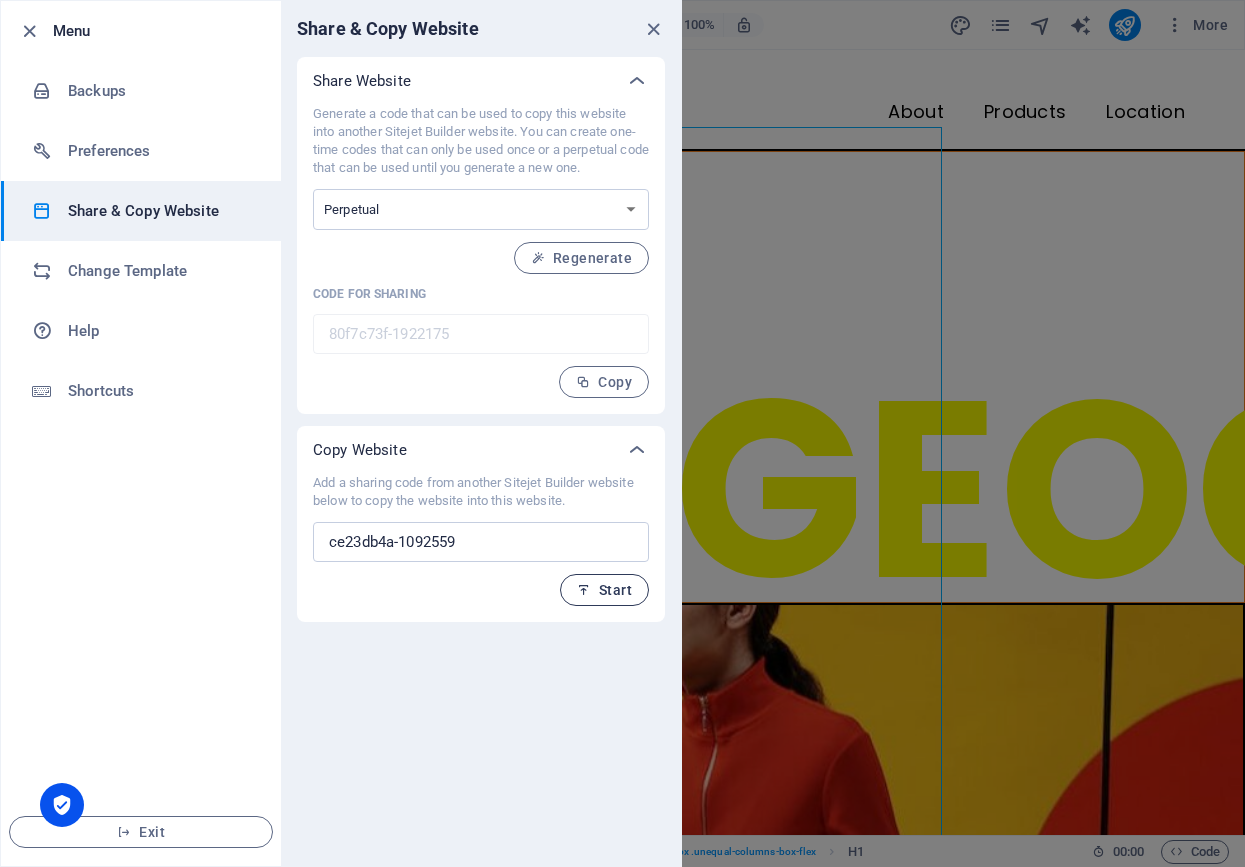 click on "Start" at bounding box center (604, 590) 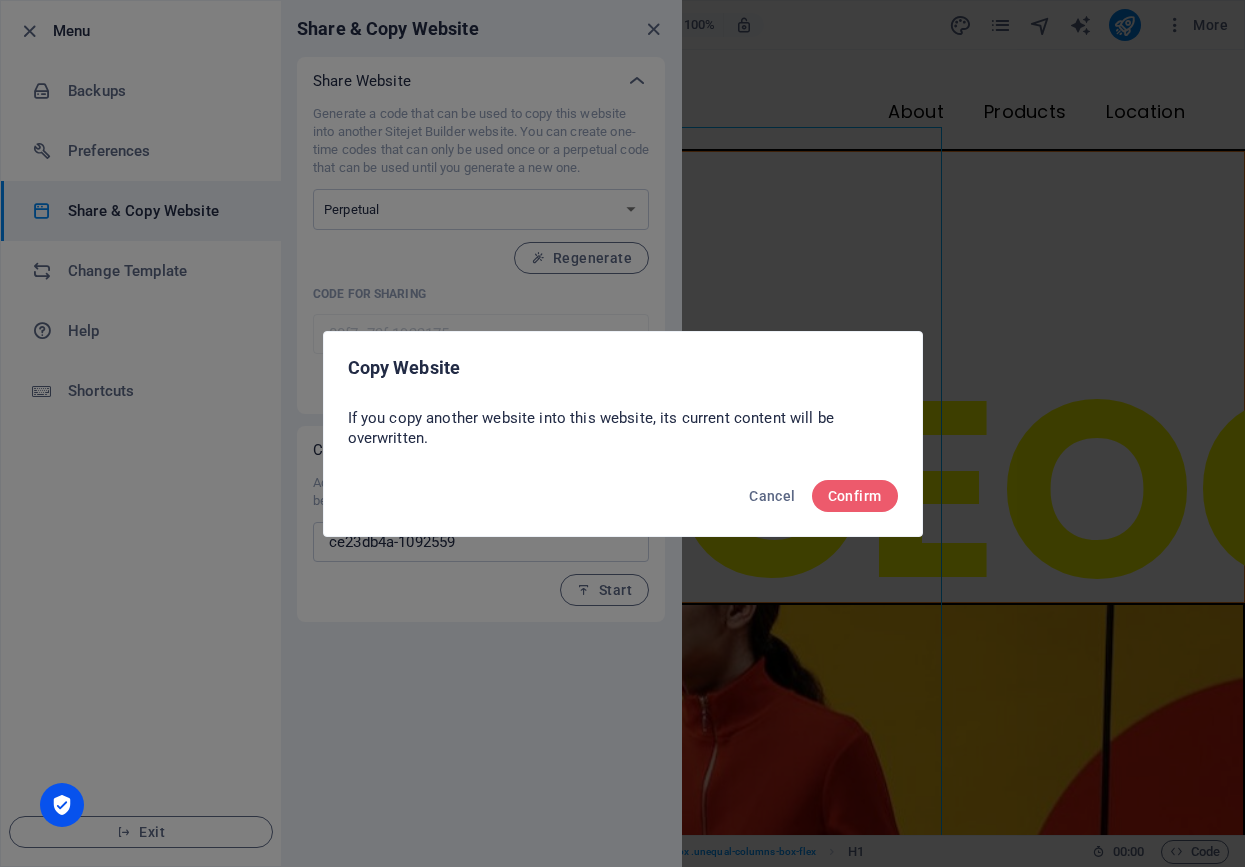 drag, startPoint x: 456, startPoint y: 426, endPoint x: 566, endPoint y: 471, distance: 118.84864 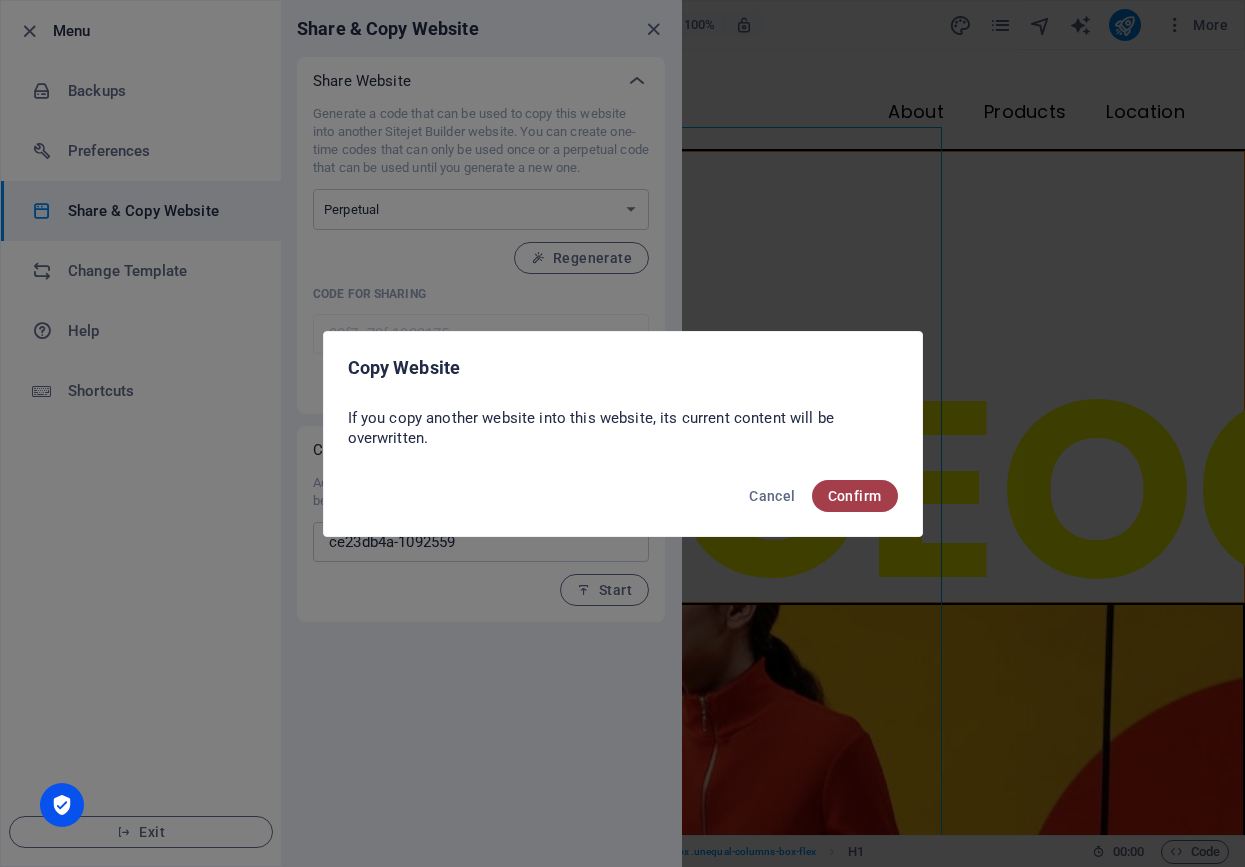 click on "Confirm" at bounding box center [855, 496] 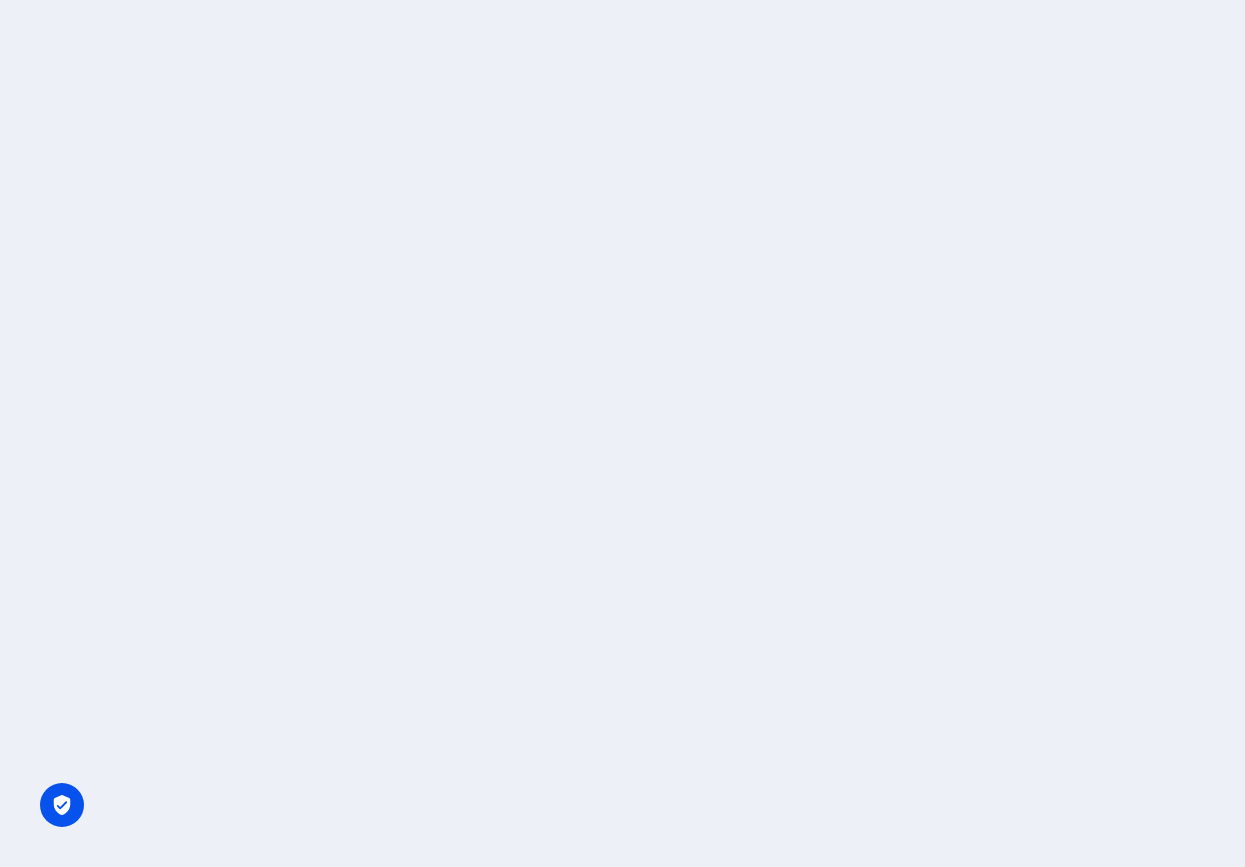 scroll, scrollTop: 0, scrollLeft: 0, axis: both 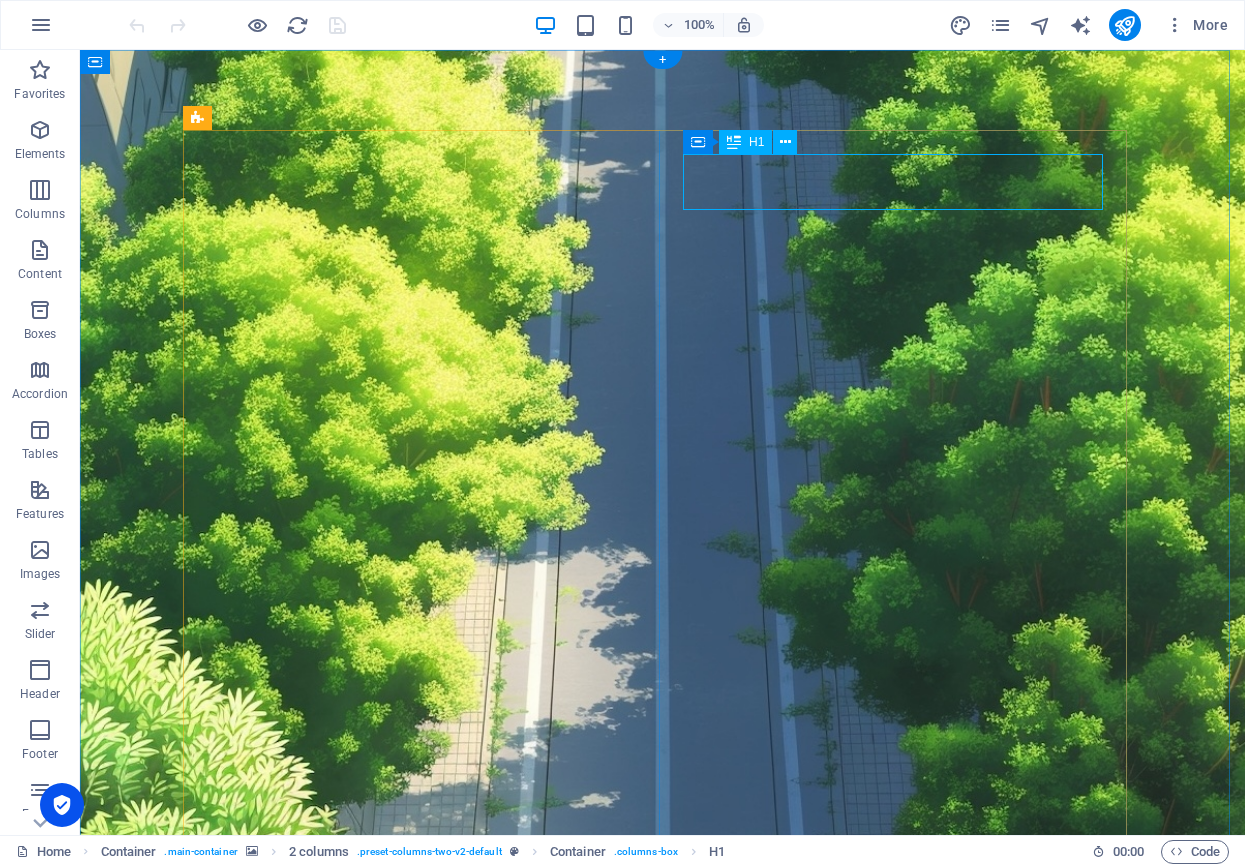 click on "Let's Drive Demo" at bounding box center [663, 1972] 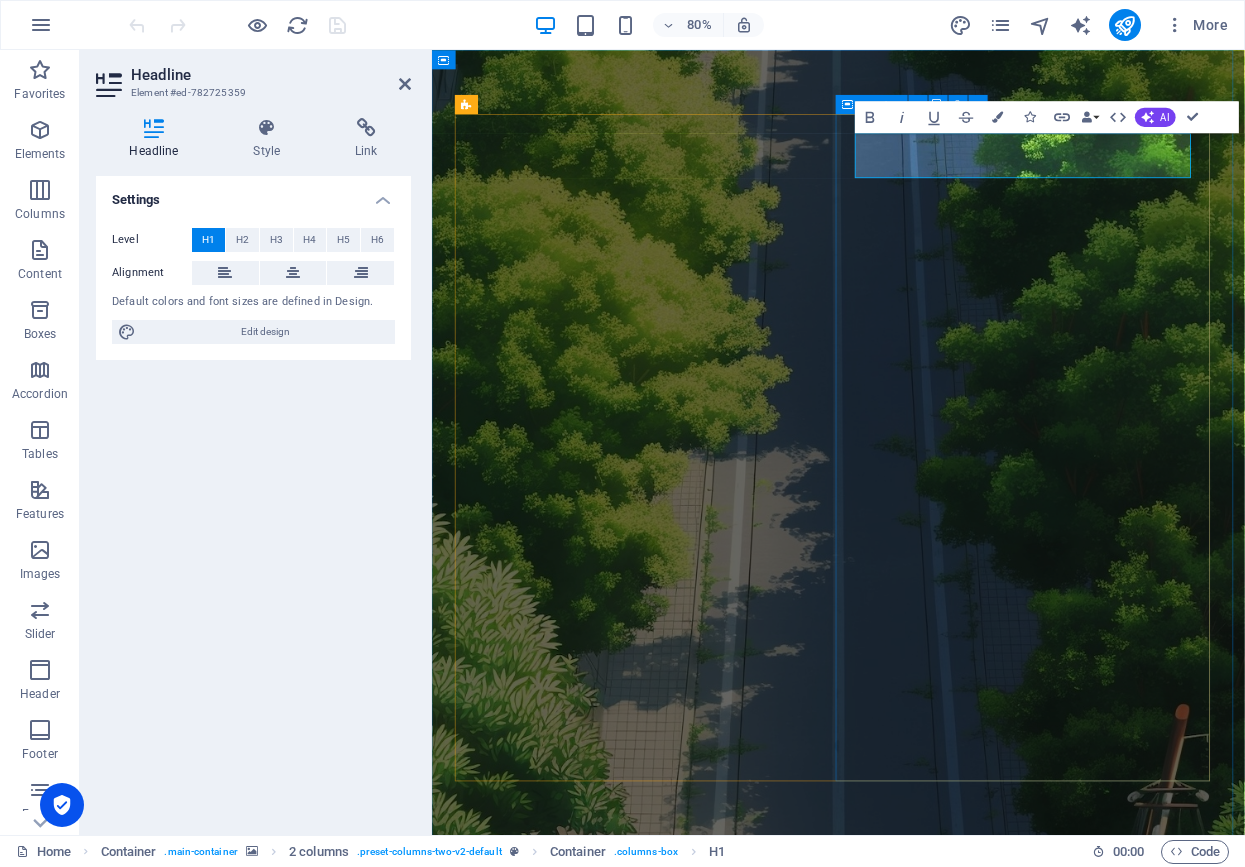type 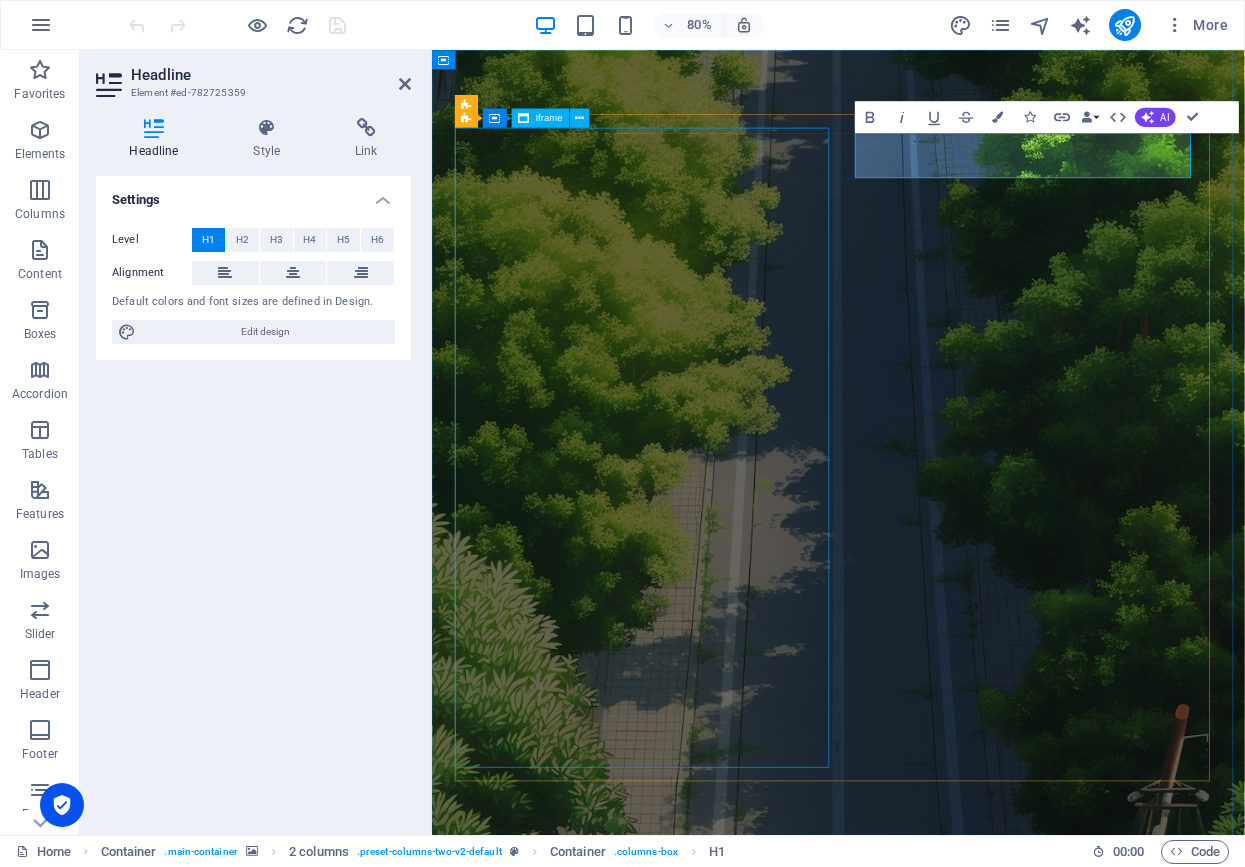 click on "</div>" at bounding box center [940, 1199] 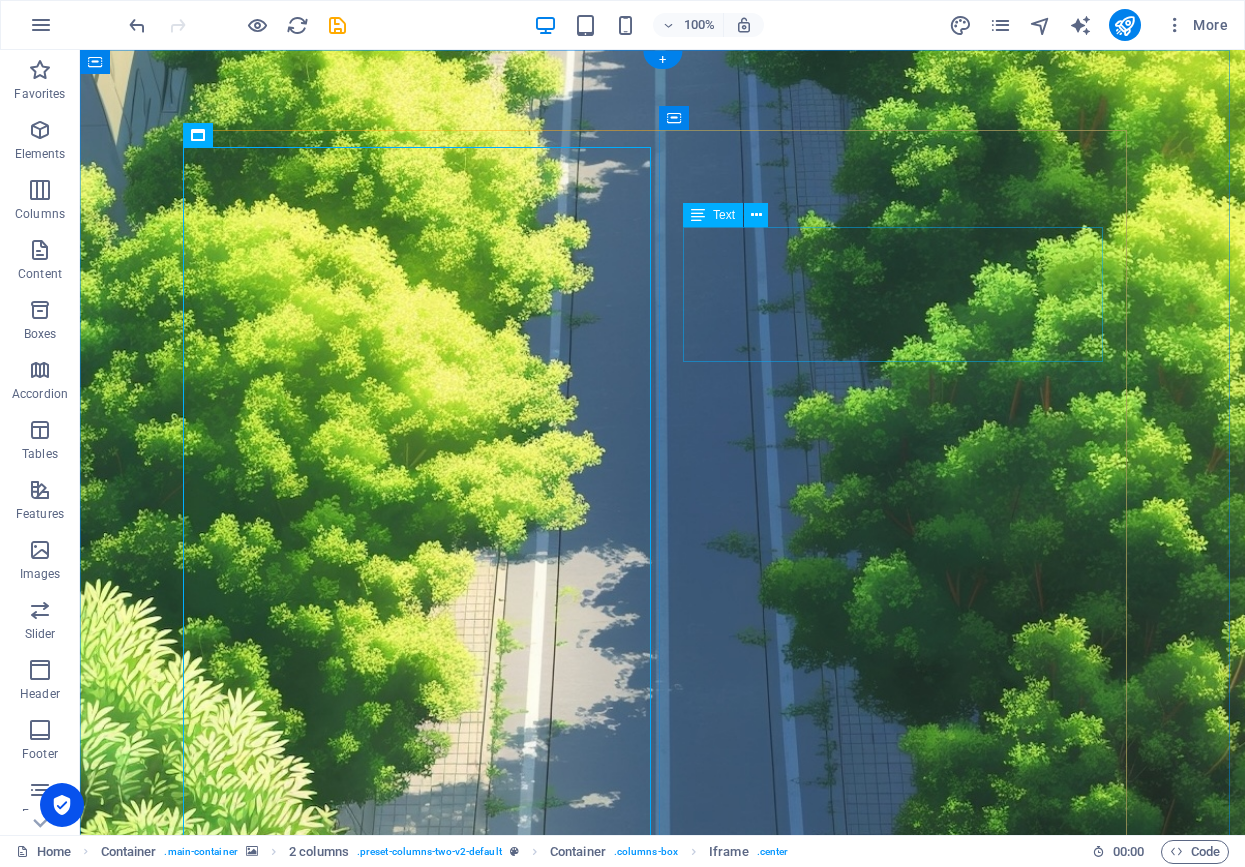 click on "Stăpânește regulile de circulație fără instructori care oftează lângă tine! Explorează un oraș fermecător în ritmul tău: fă swipe pentru a porni, ia o pauză ca să nu intri în panică, și admiră priveliștea (dar nu prea mult, e totuși trafic)." at bounding box center [663, 2057] 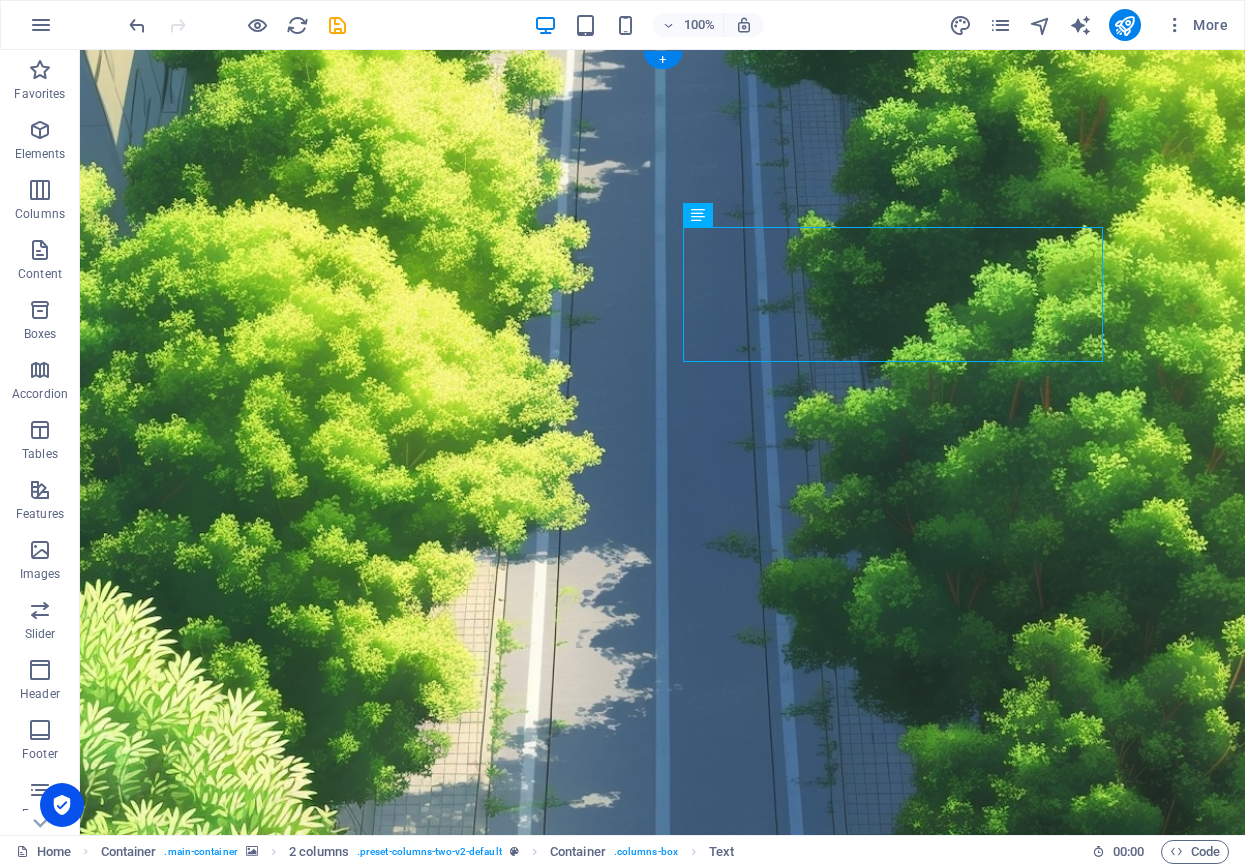 click at bounding box center (662, 547) 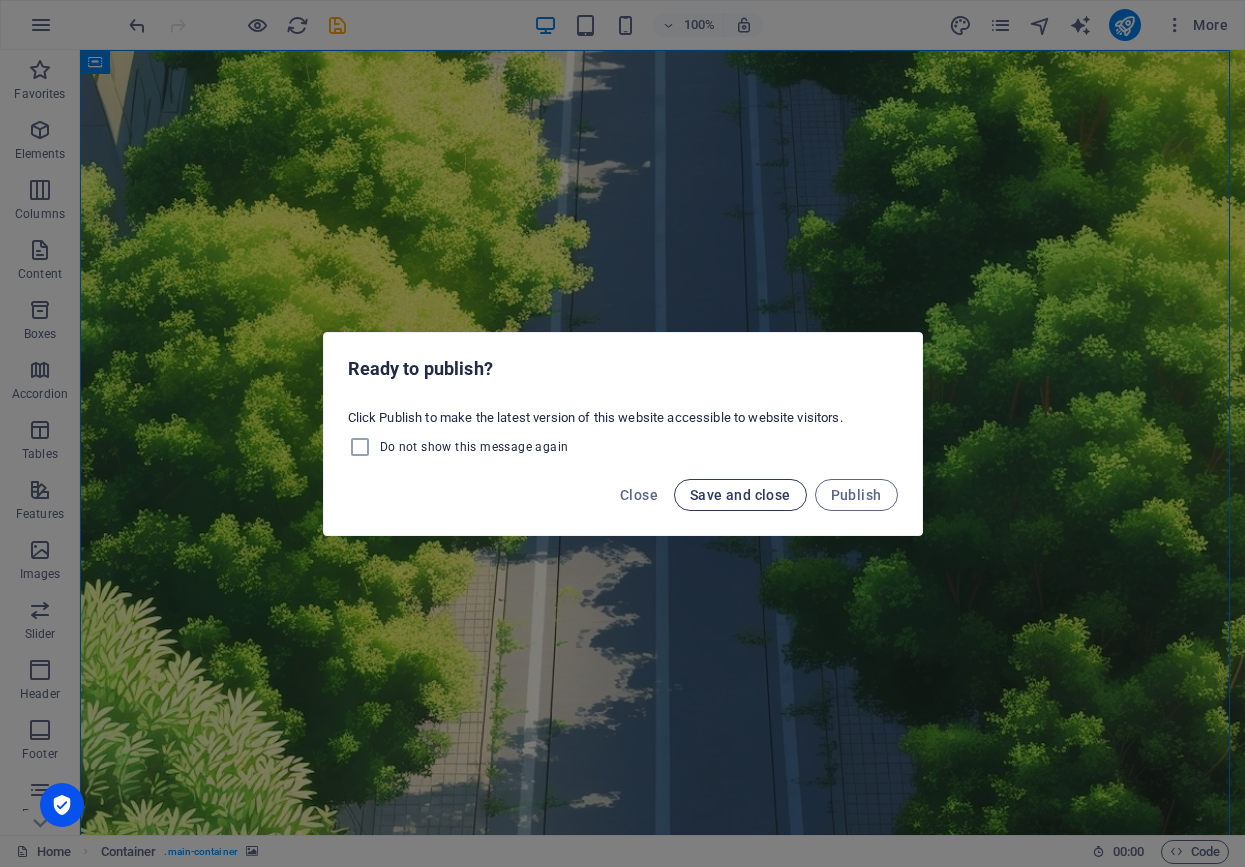 click on "Save and close" at bounding box center [740, 495] 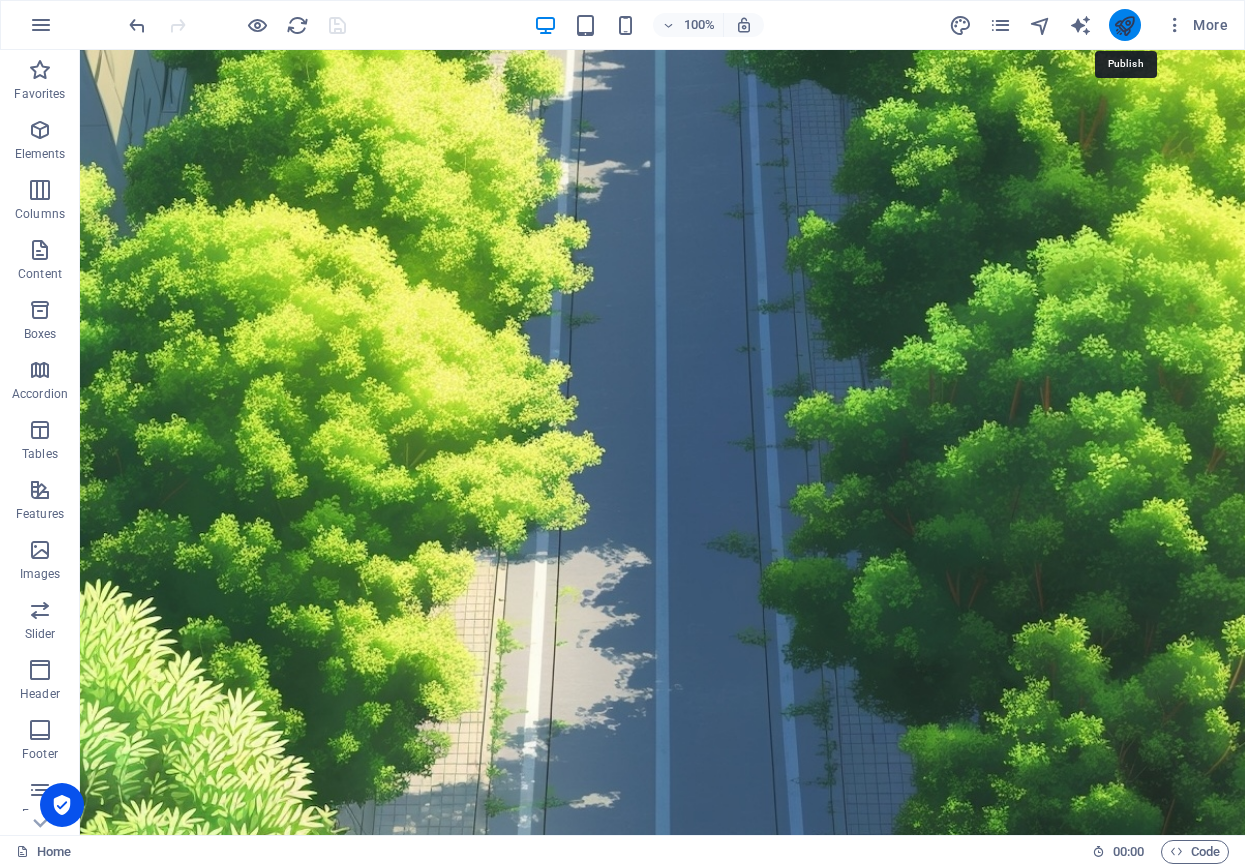 click at bounding box center [1124, 25] 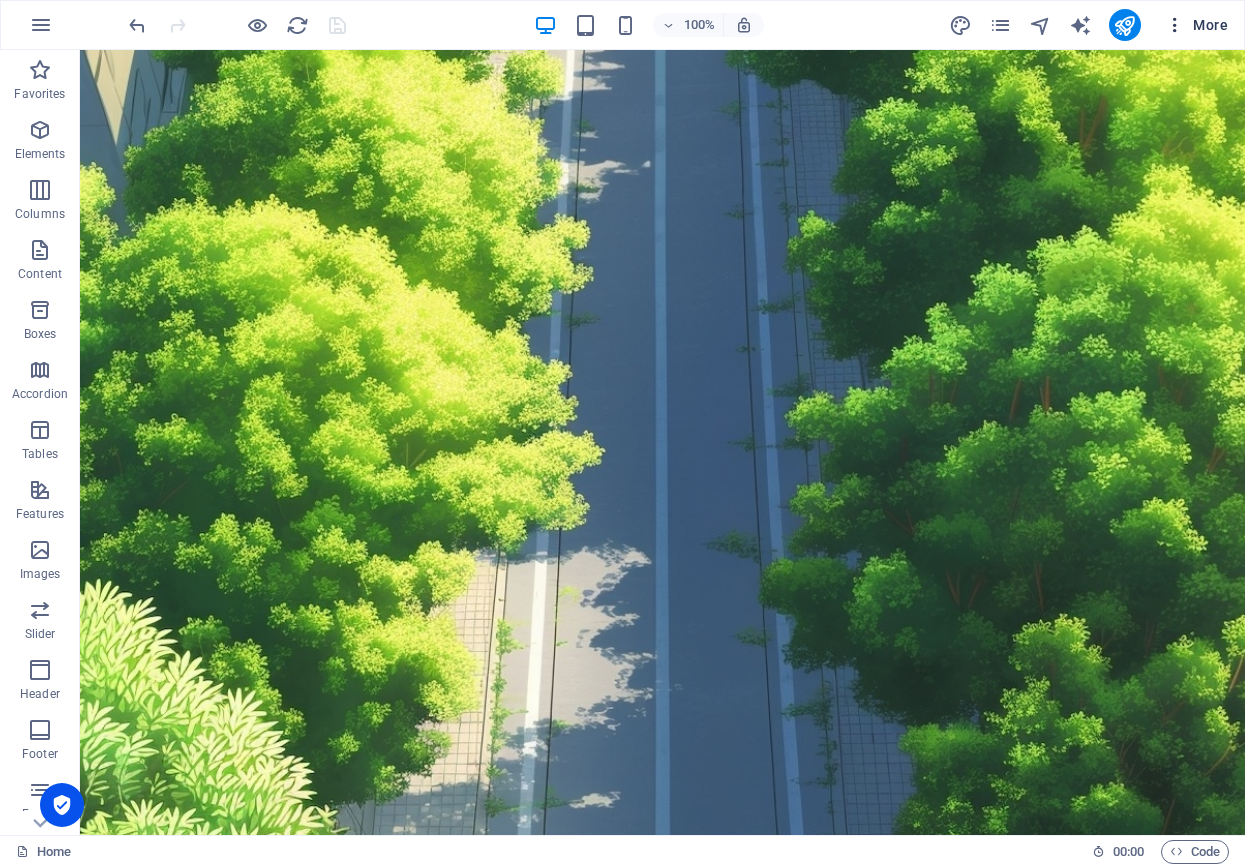 click at bounding box center (1175, 25) 